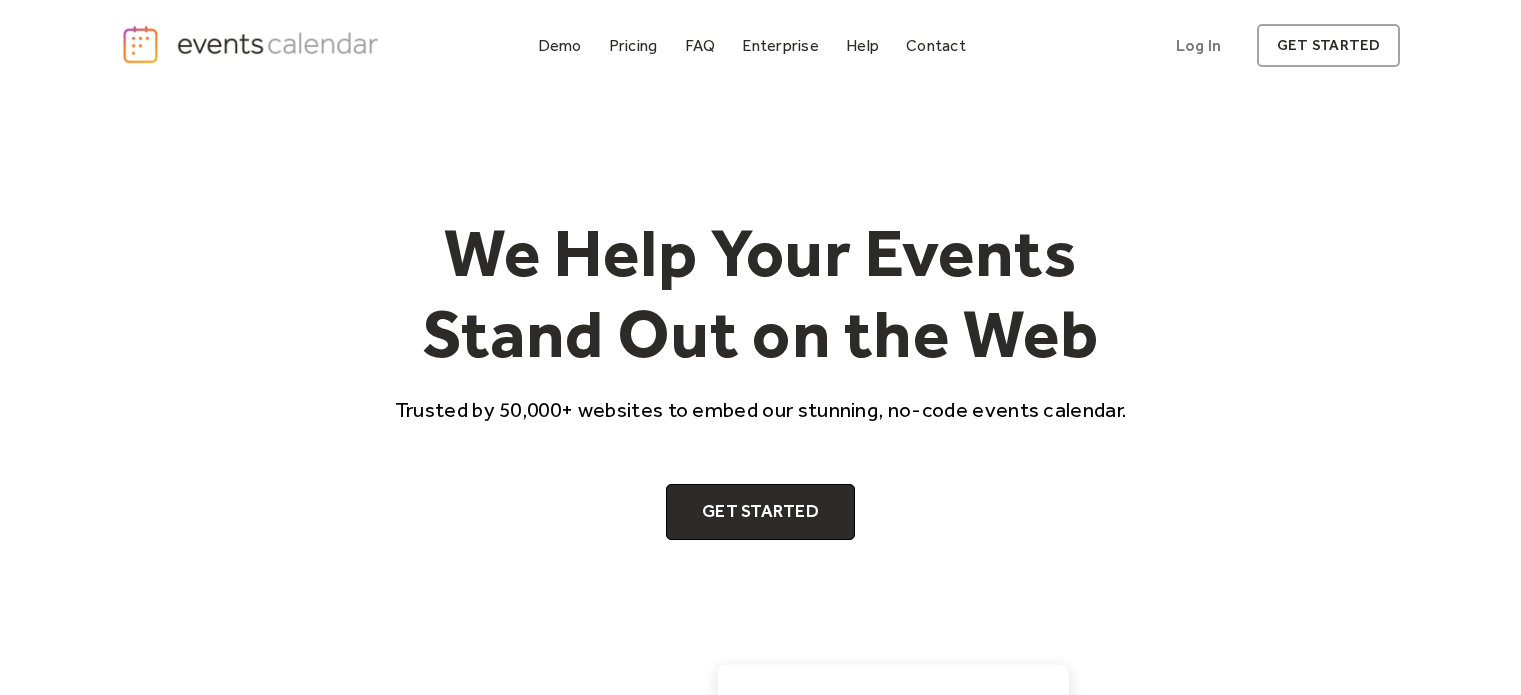 scroll, scrollTop: 0, scrollLeft: 0, axis: both 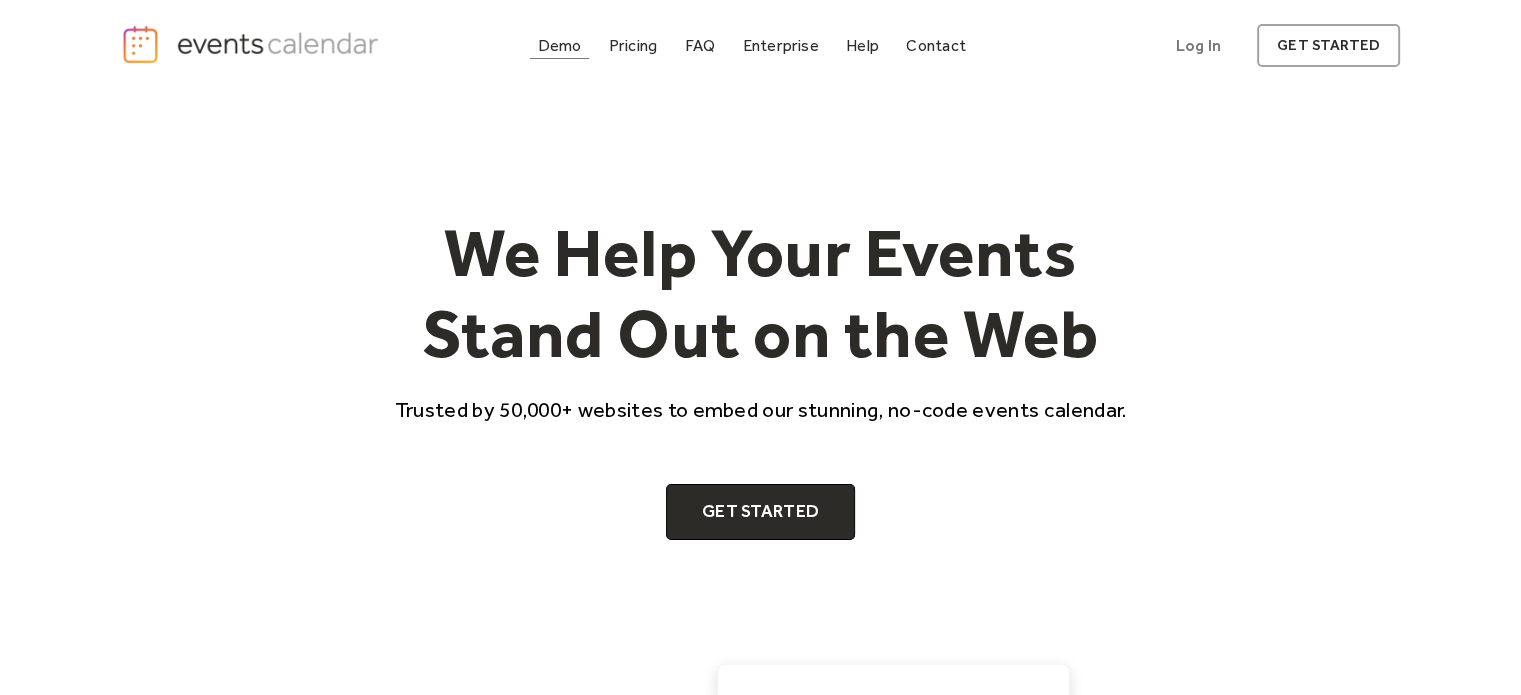 click on "Demo" at bounding box center [560, 45] 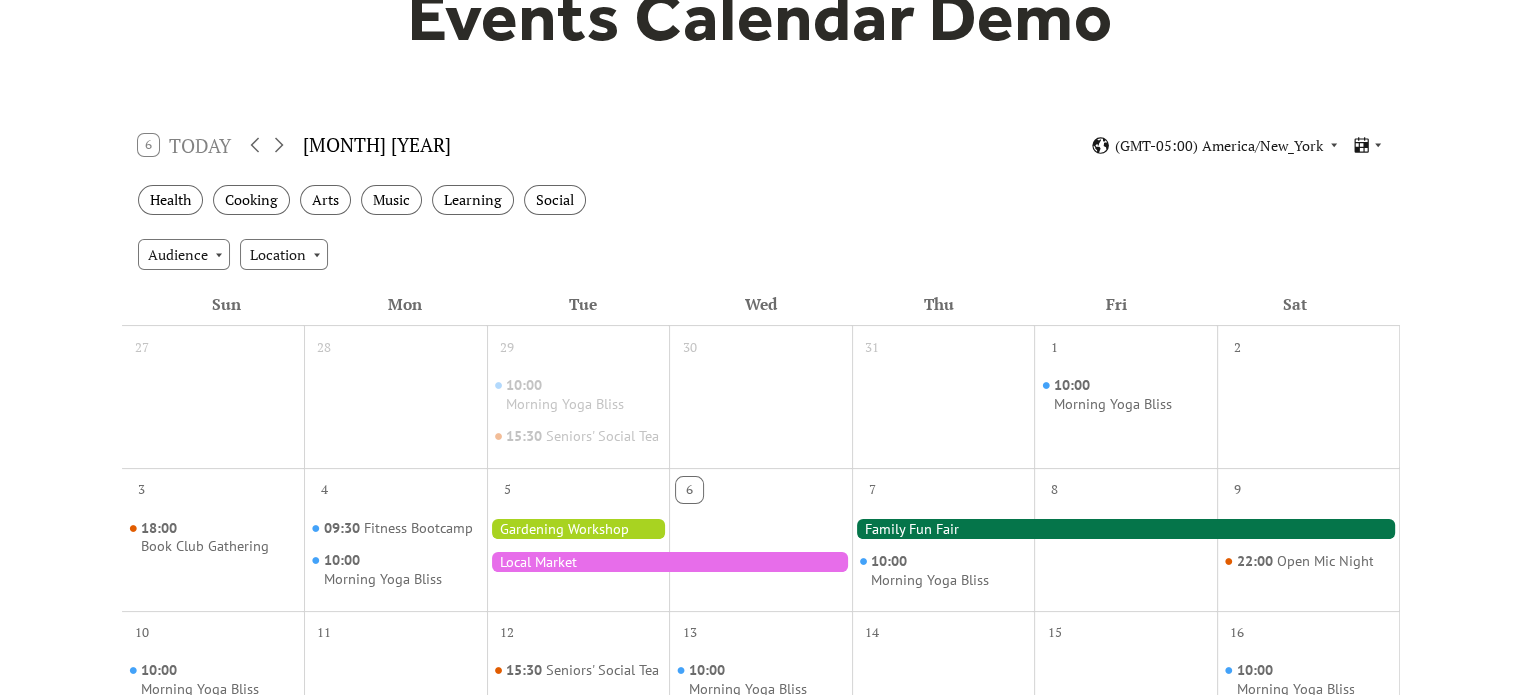 scroll, scrollTop: 76, scrollLeft: 0, axis: vertical 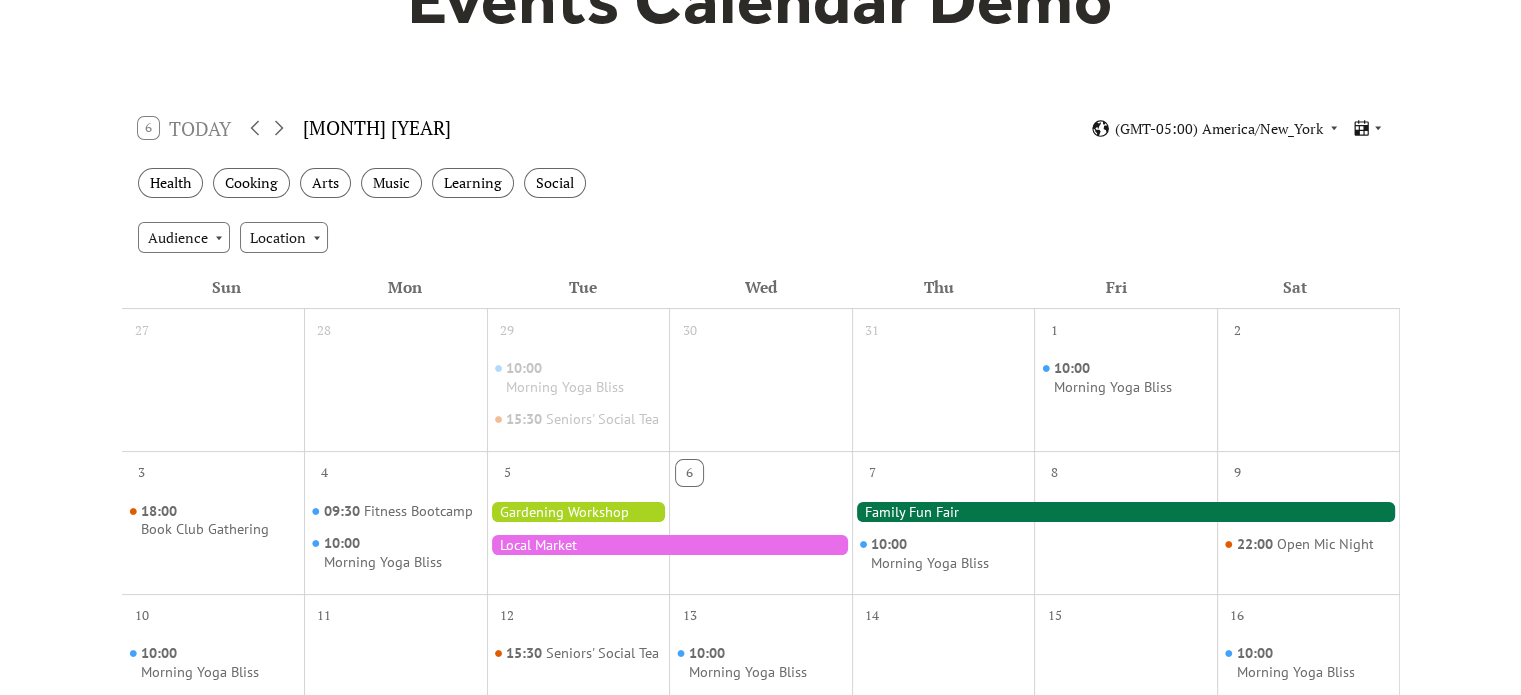 click on "Audience" at bounding box center [184, 237] 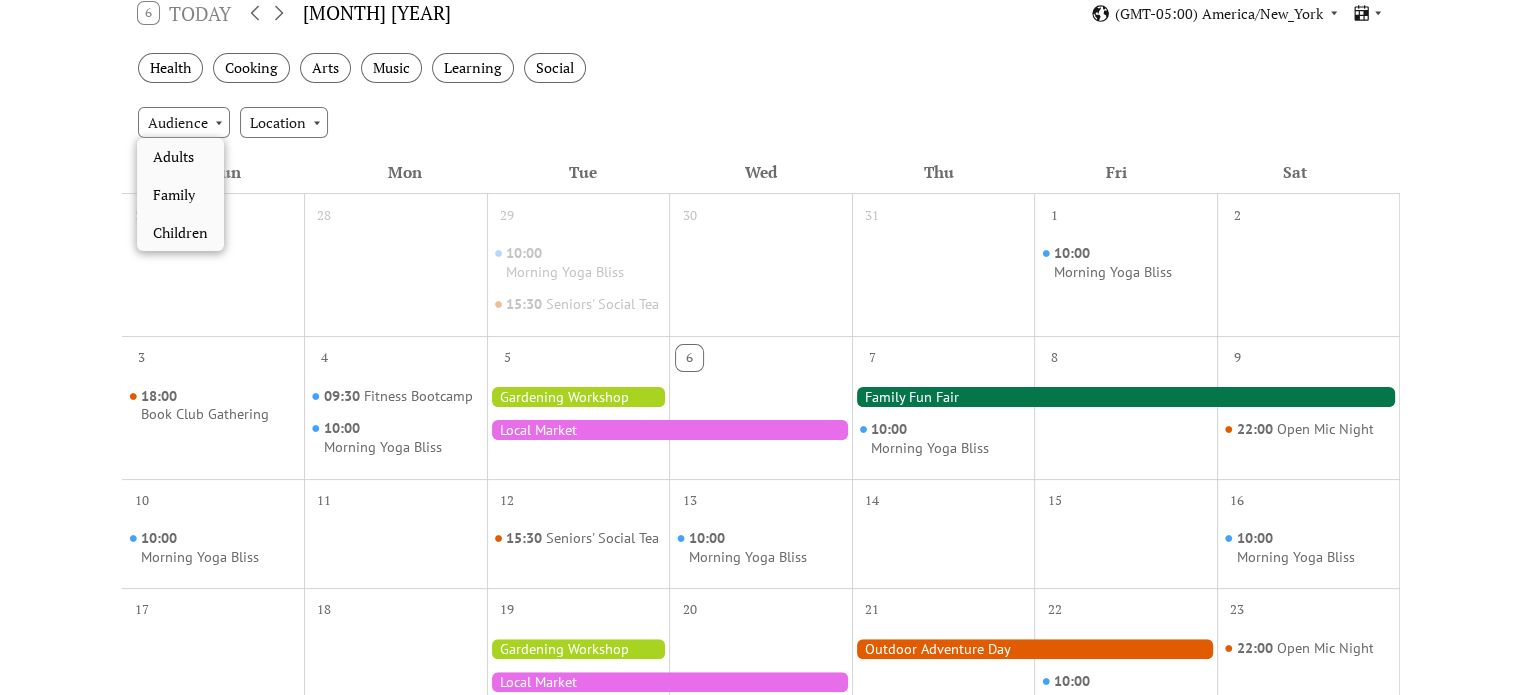scroll, scrollTop: 356, scrollLeft: 0, axis: vertical 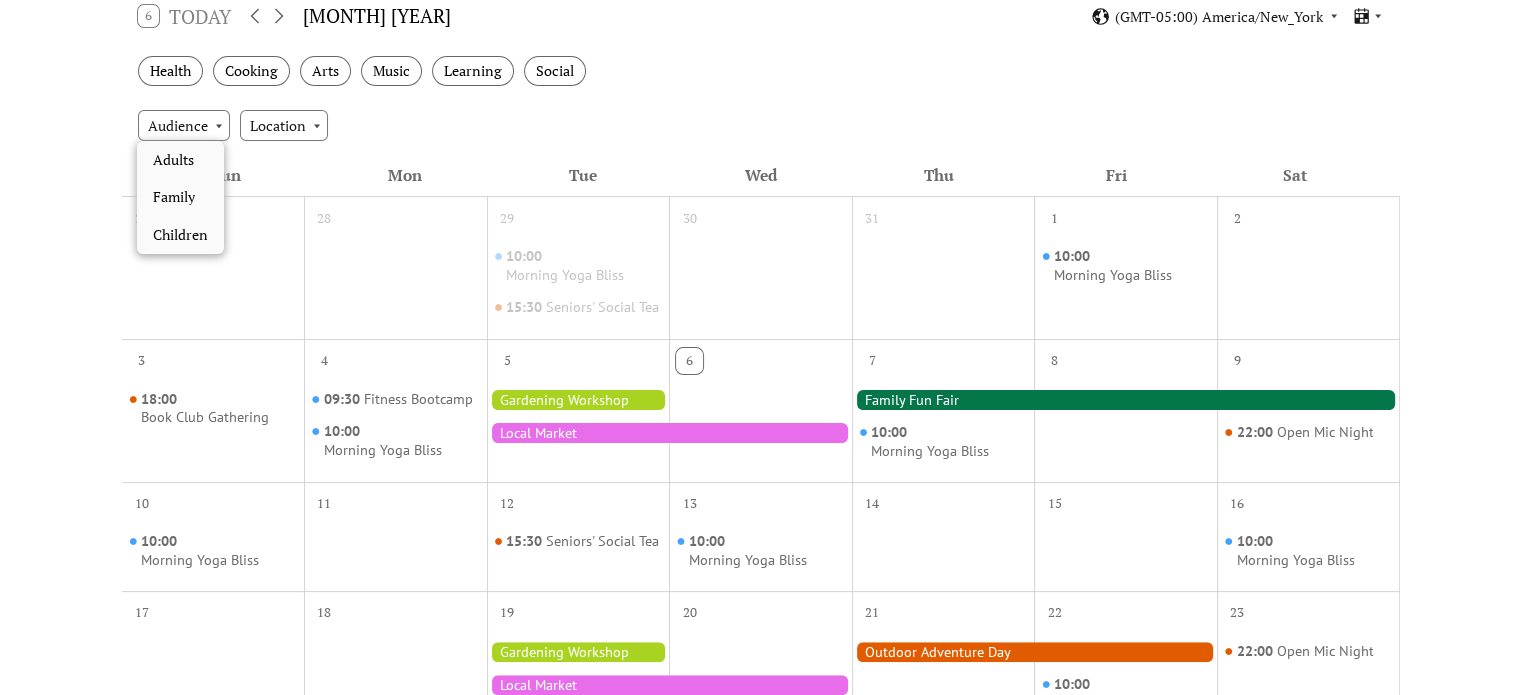 click on "Location" at bounding box center (284, 125) 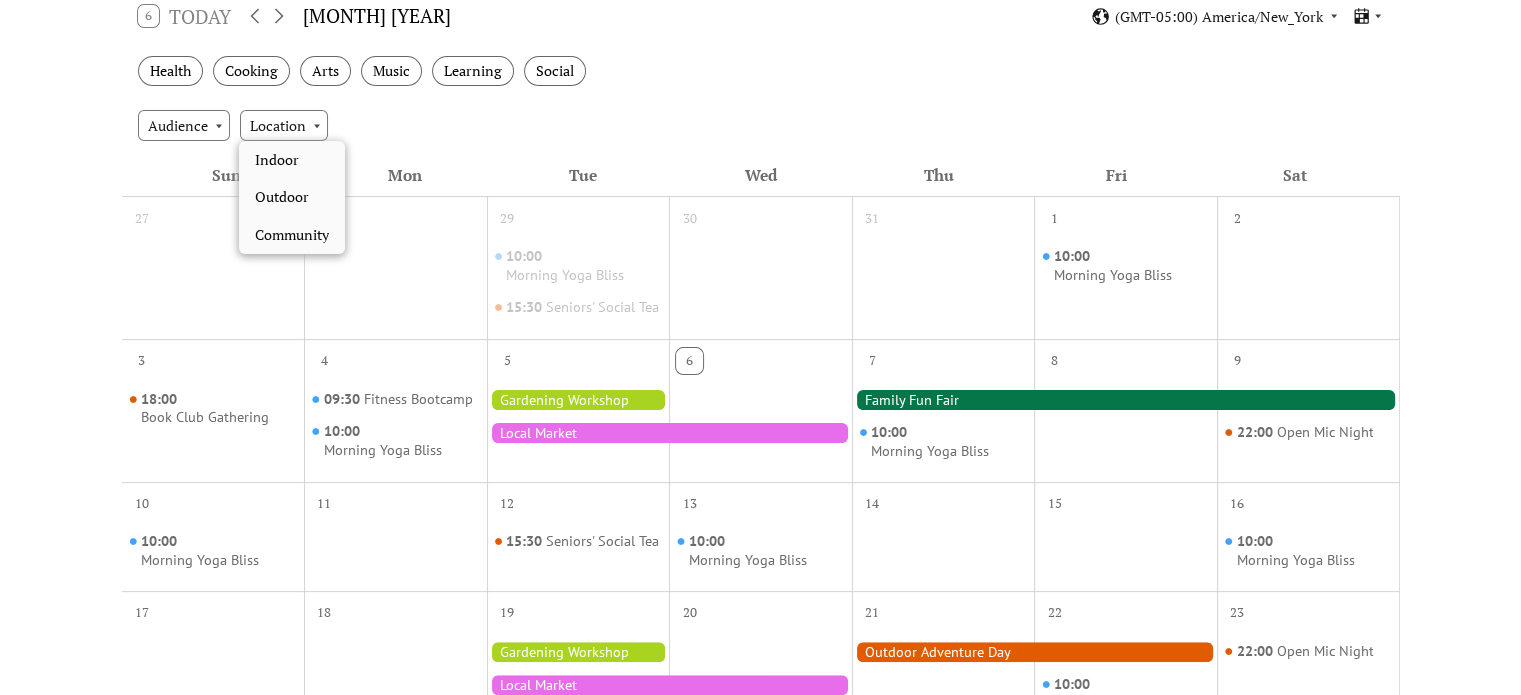 click on "Health" at bounding box center [170, 71] 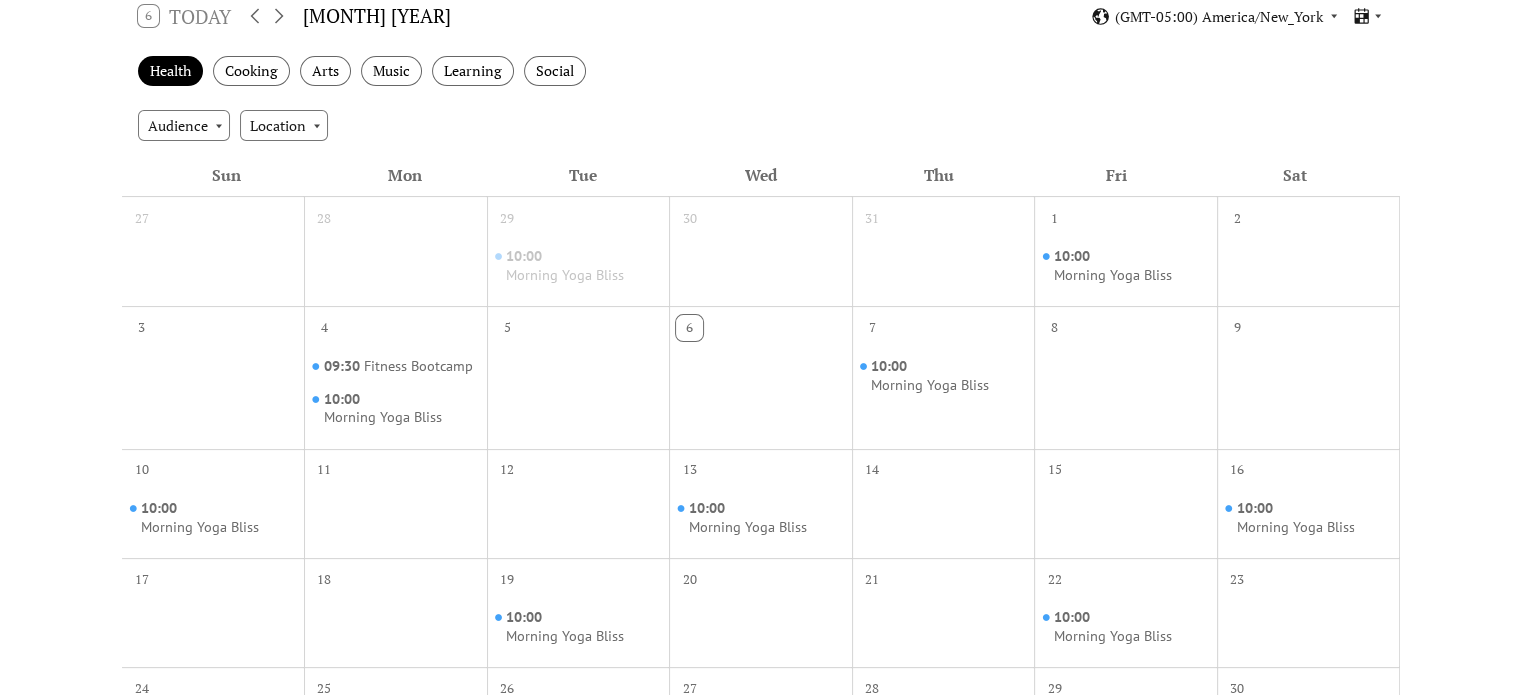 click on "Cooking" at bounding box center (251, 71) 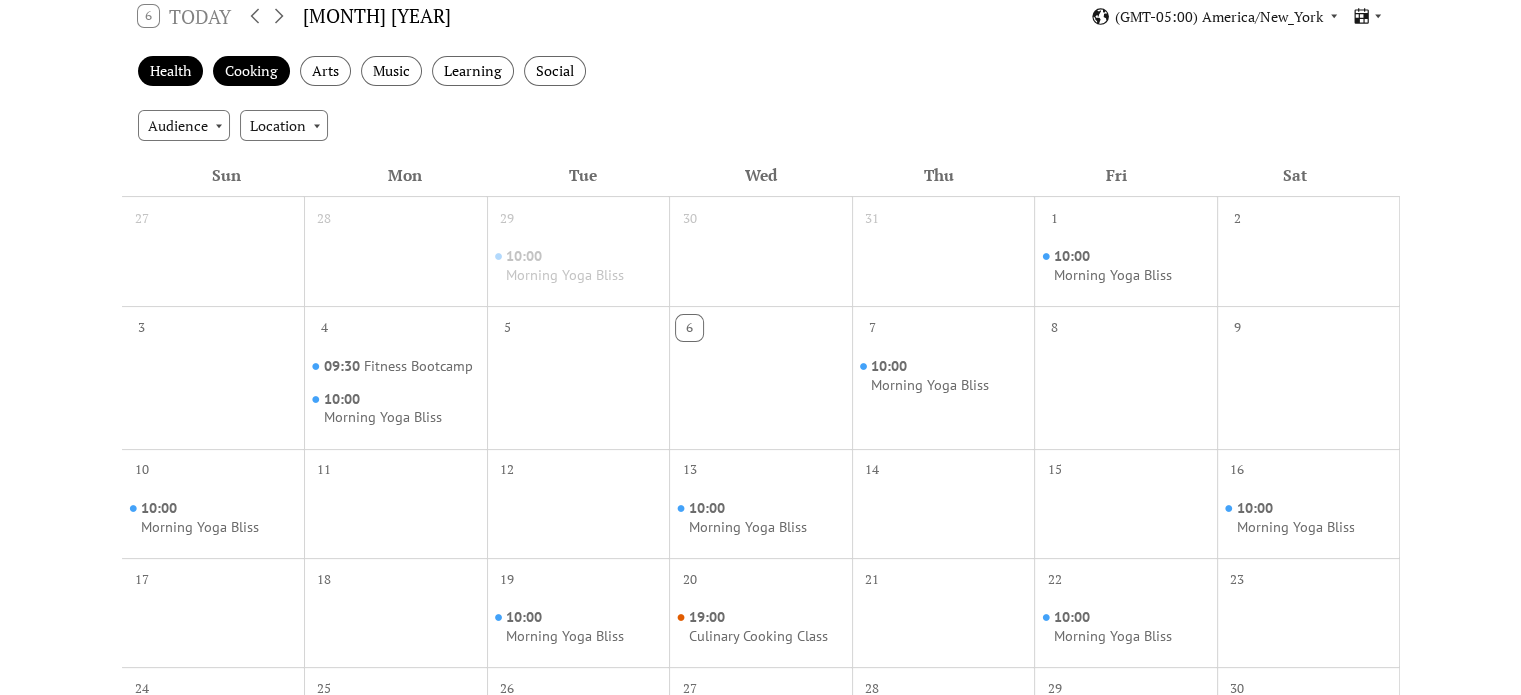 click on "Health" at bounding box center [170, 71] 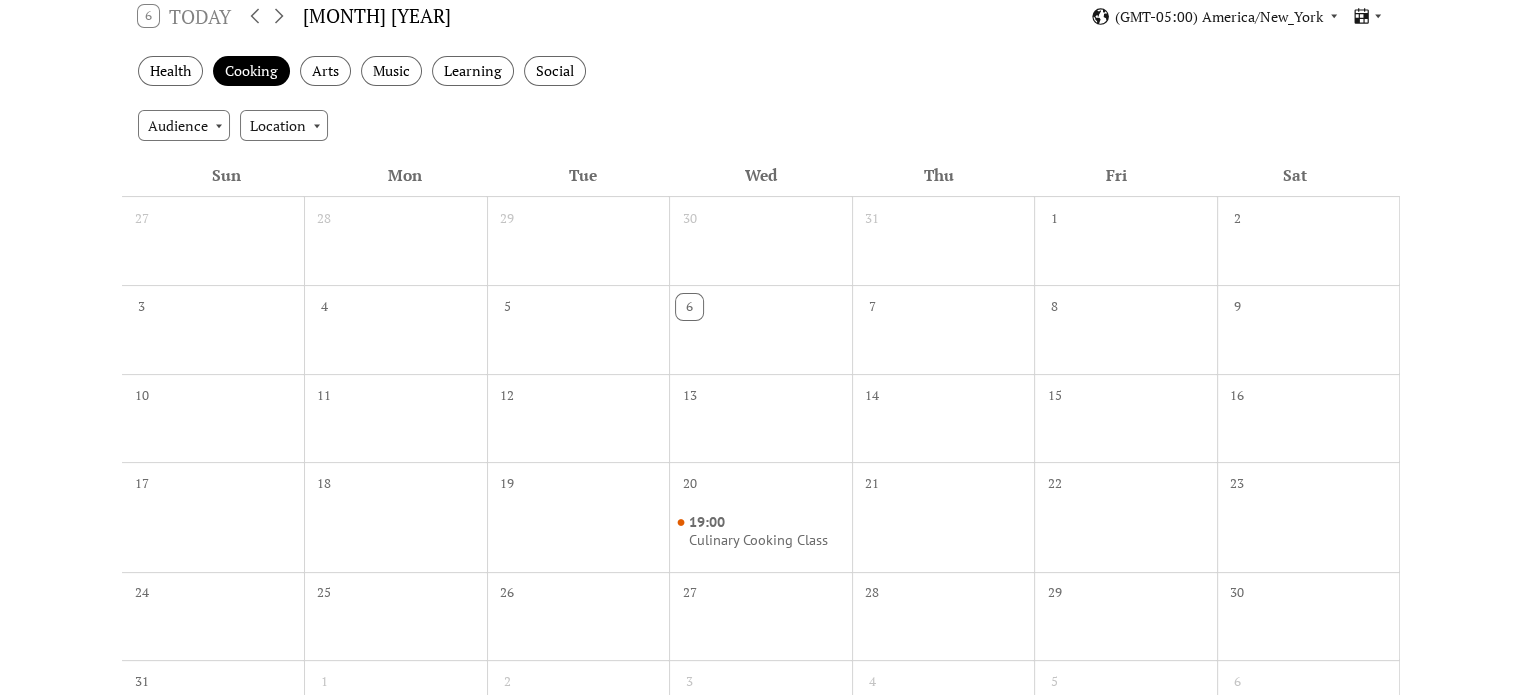 click on "Cooking" at bounding box center (251, 71) 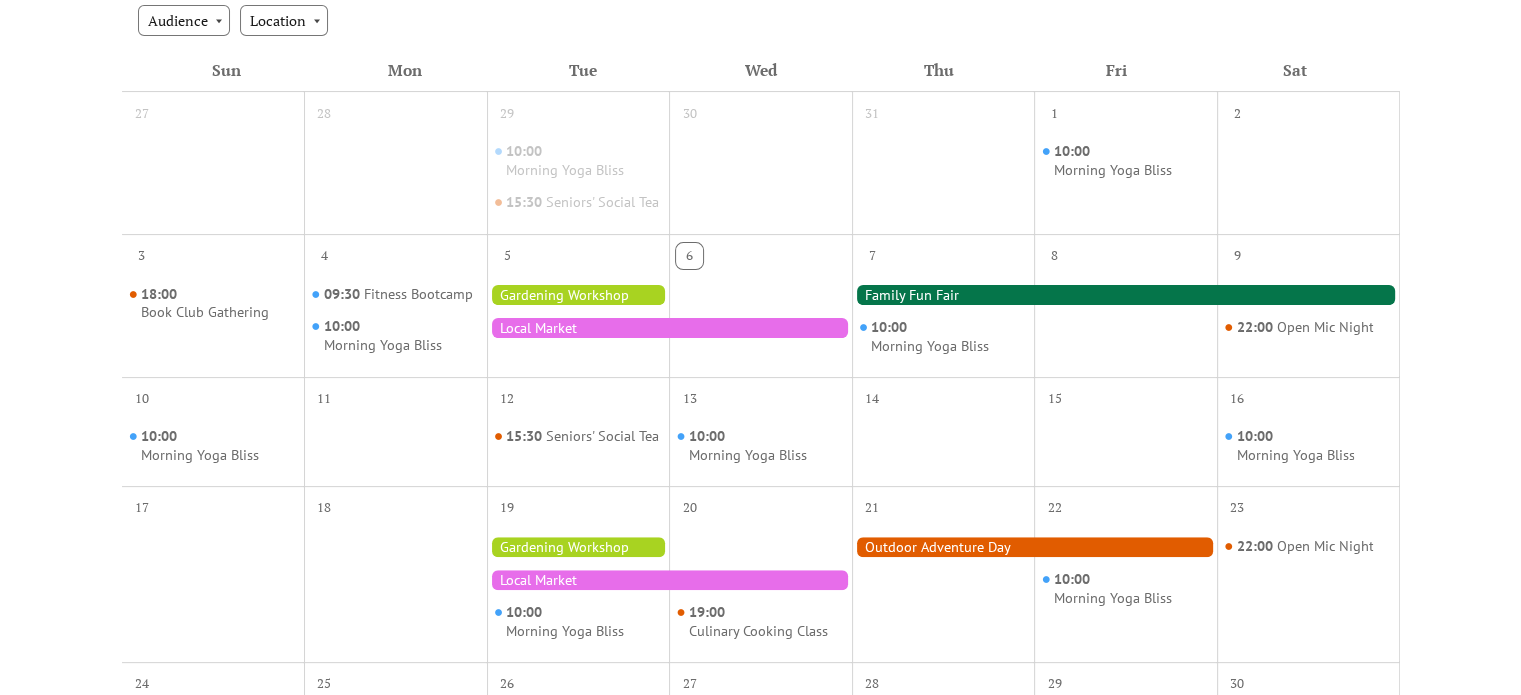 scroll, scrollTop: 460, scrollLeft: 0, axis: vertical 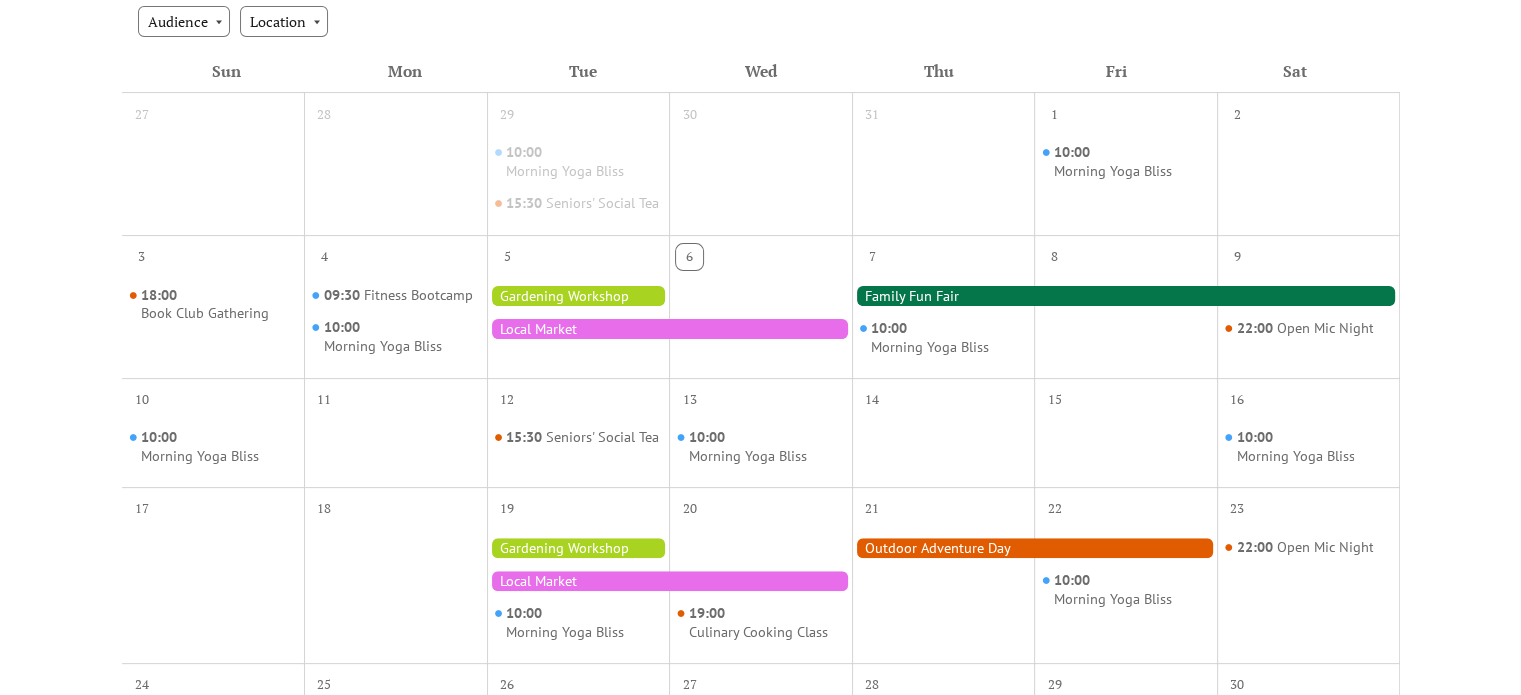 click at bounding box center (669, 329) 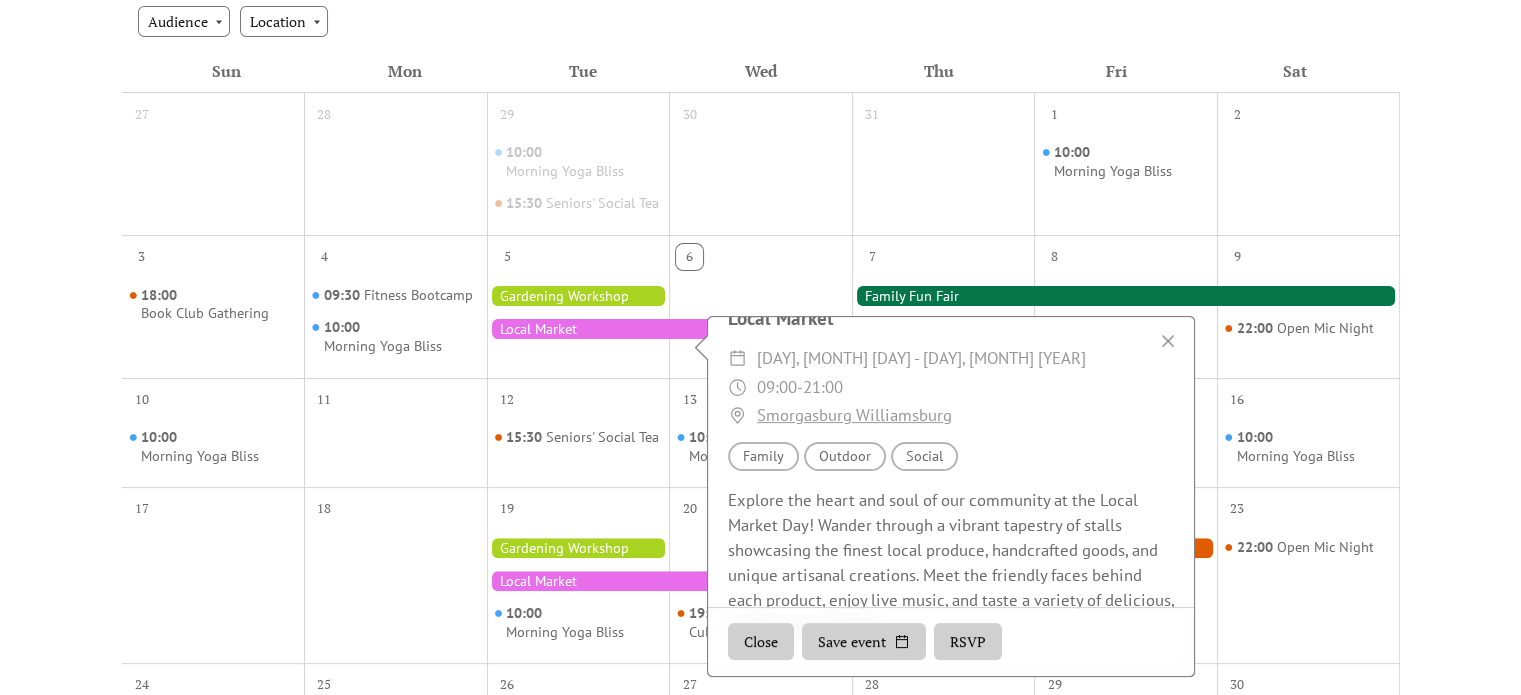 scroll, scrollTop: 324, scrollLeft: 0, axis: vertical 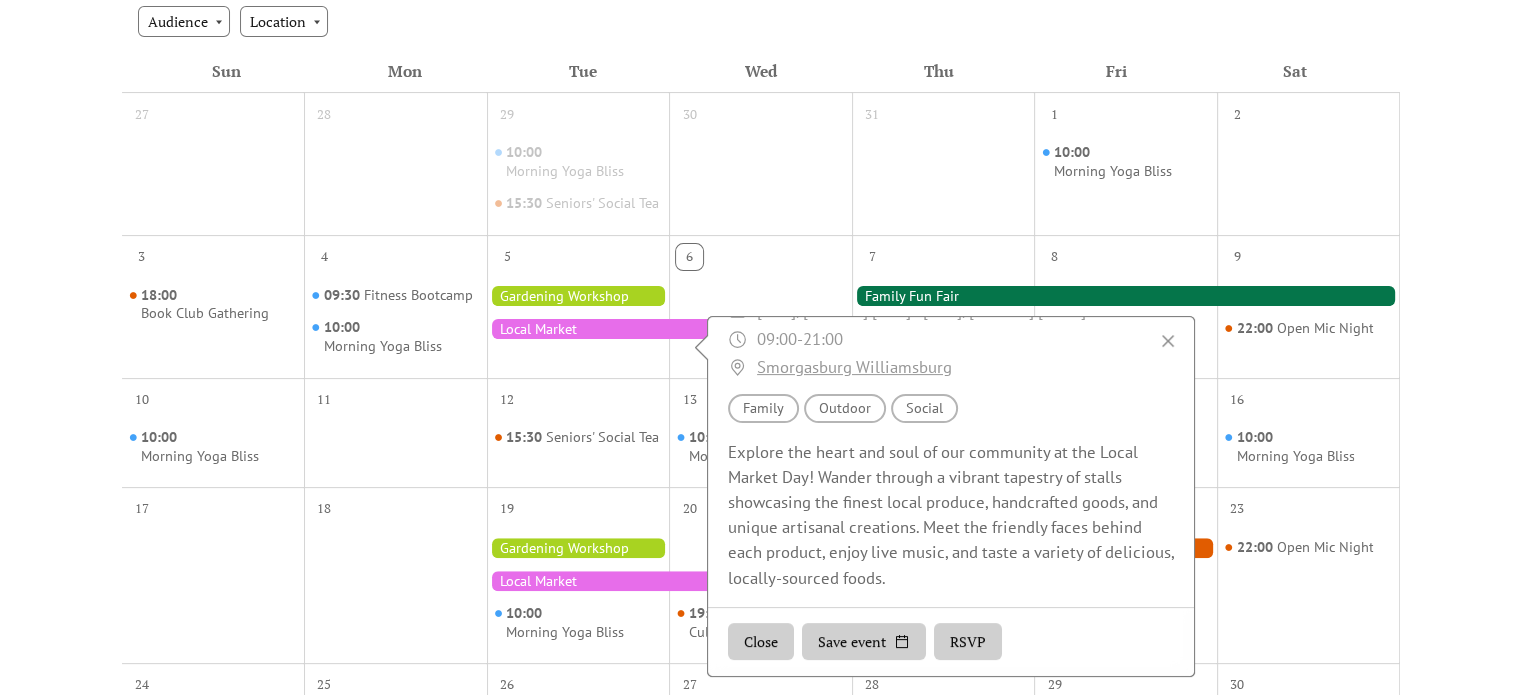 click on "Save event" at bounding box center [864, 642] 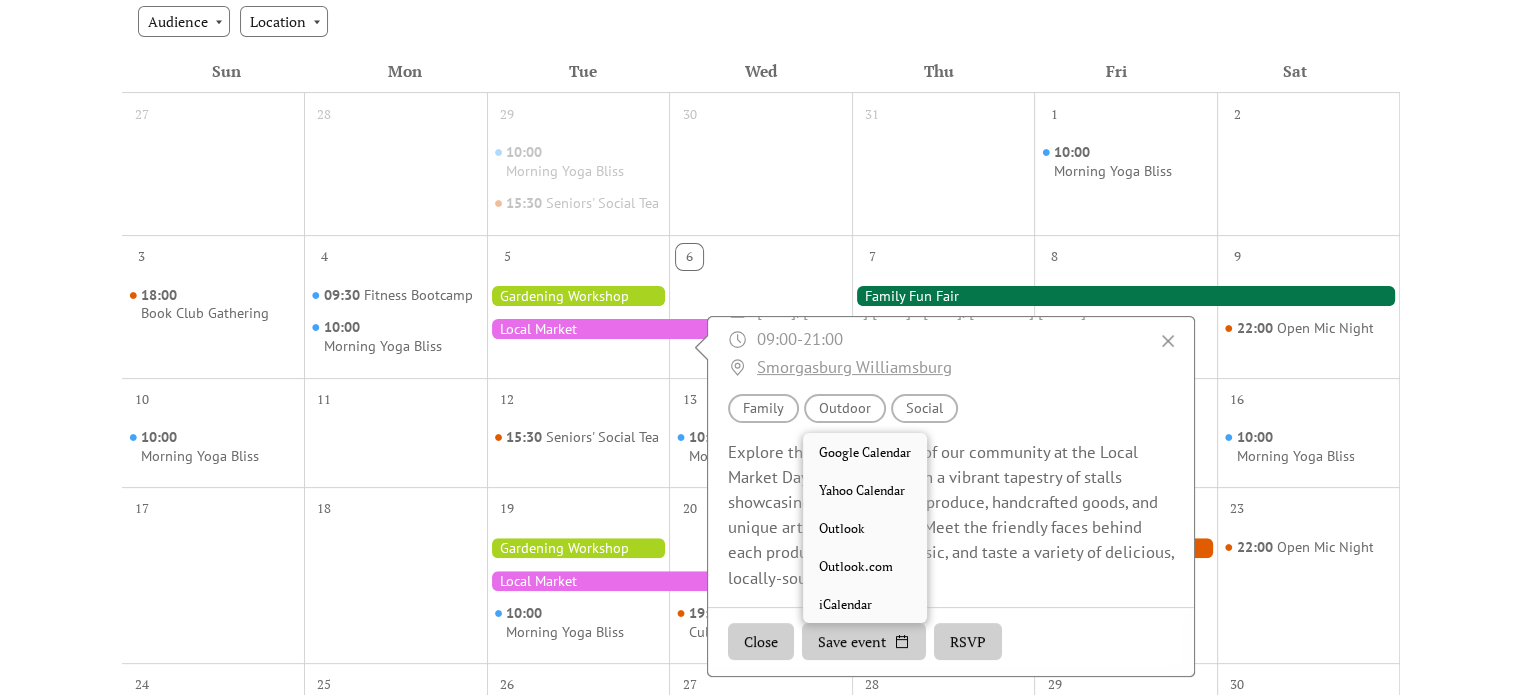click on "Google Calendar" at bounding box center (865, 452) 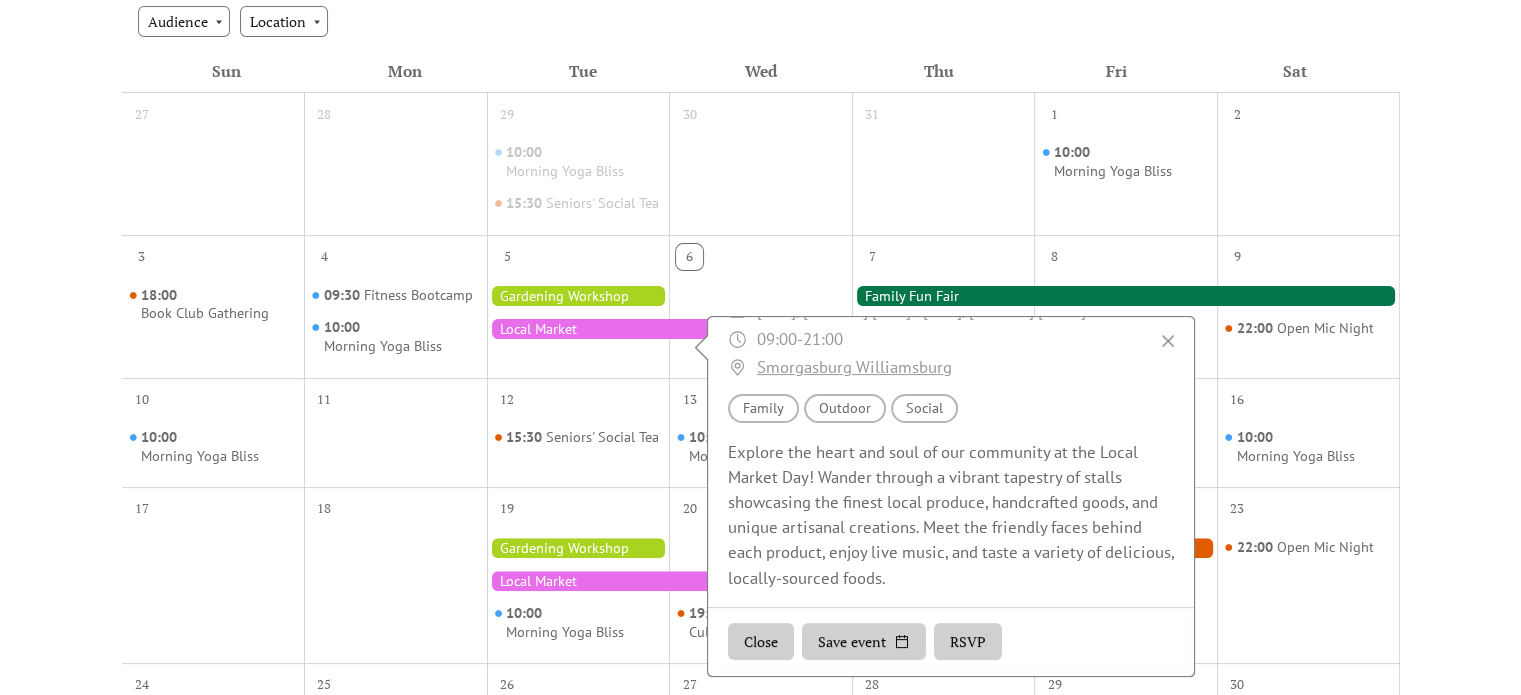click at bounding box center [943, 178] 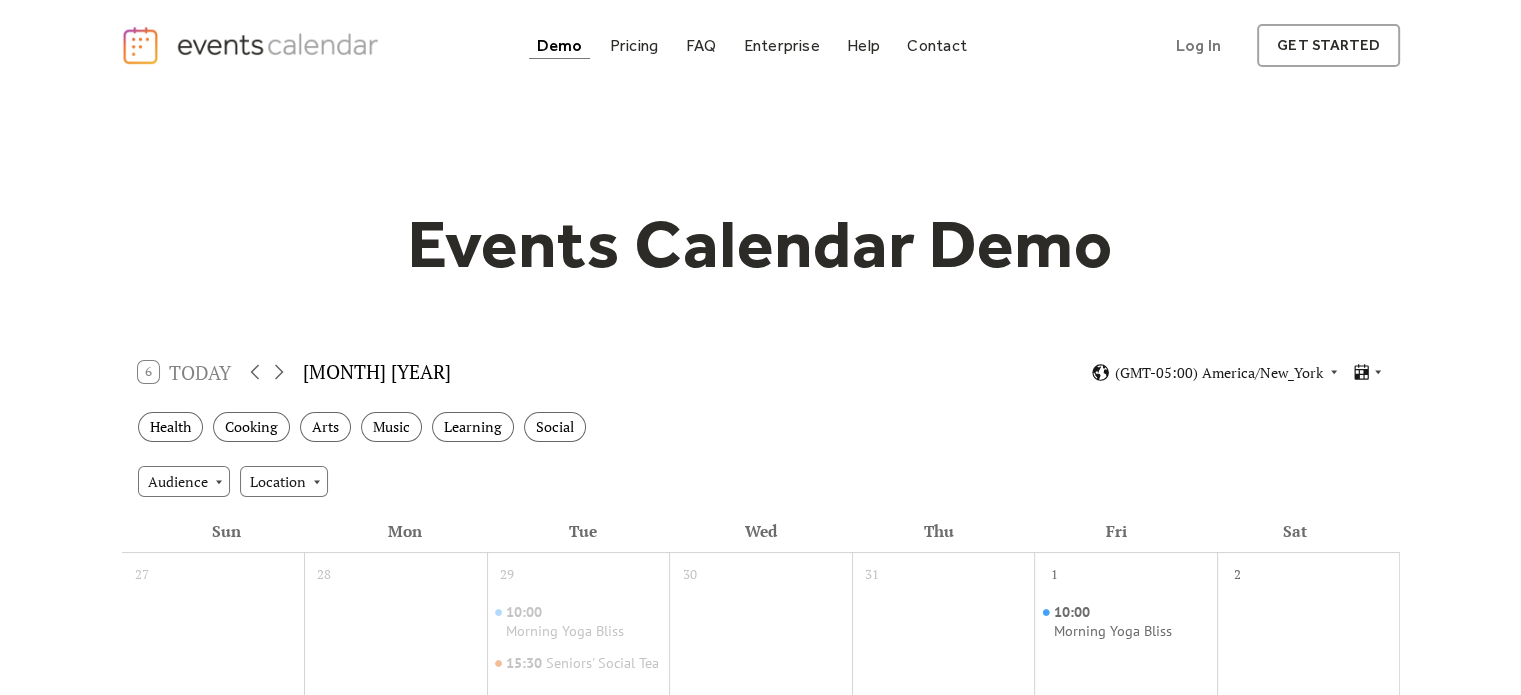 scroll, scrollTop: 0, scrollLeft: 0, axis: both 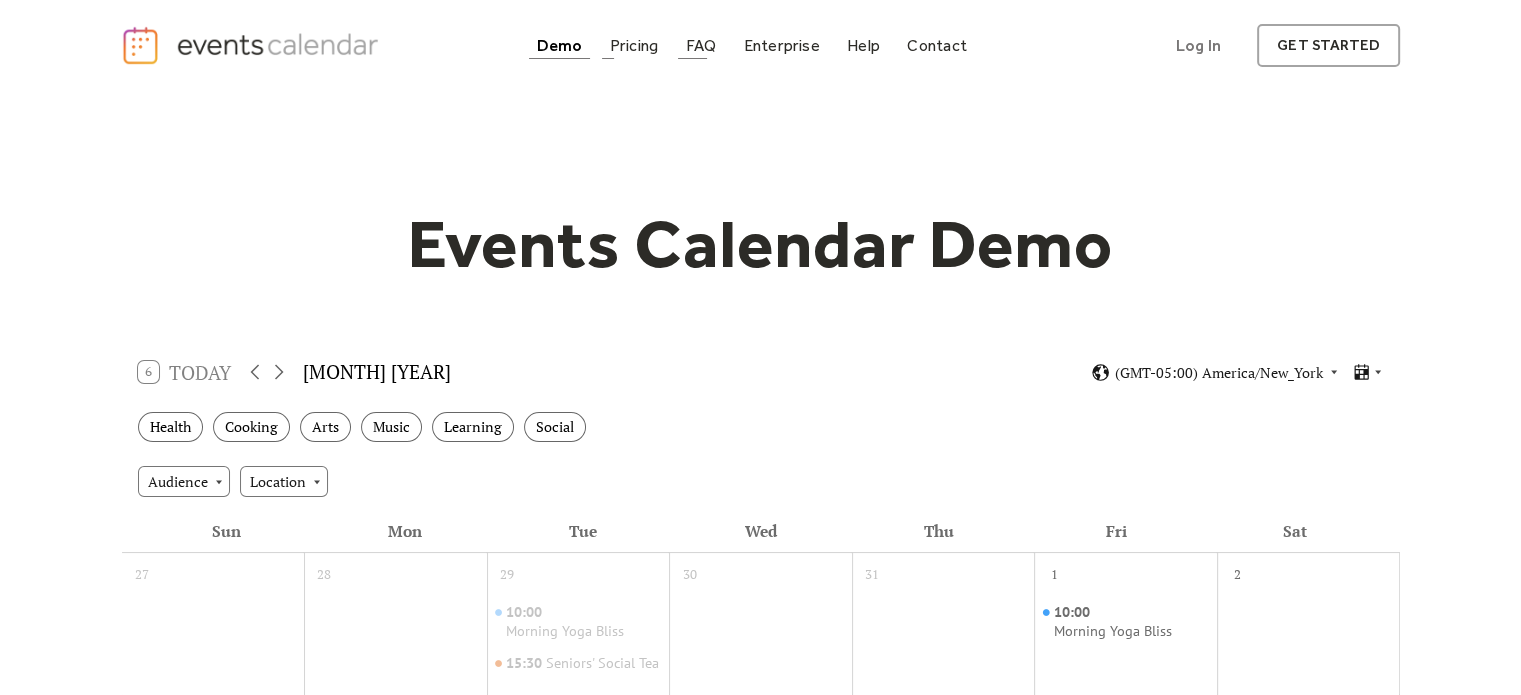 click on "FAQ" at bounding box center [701, 45] 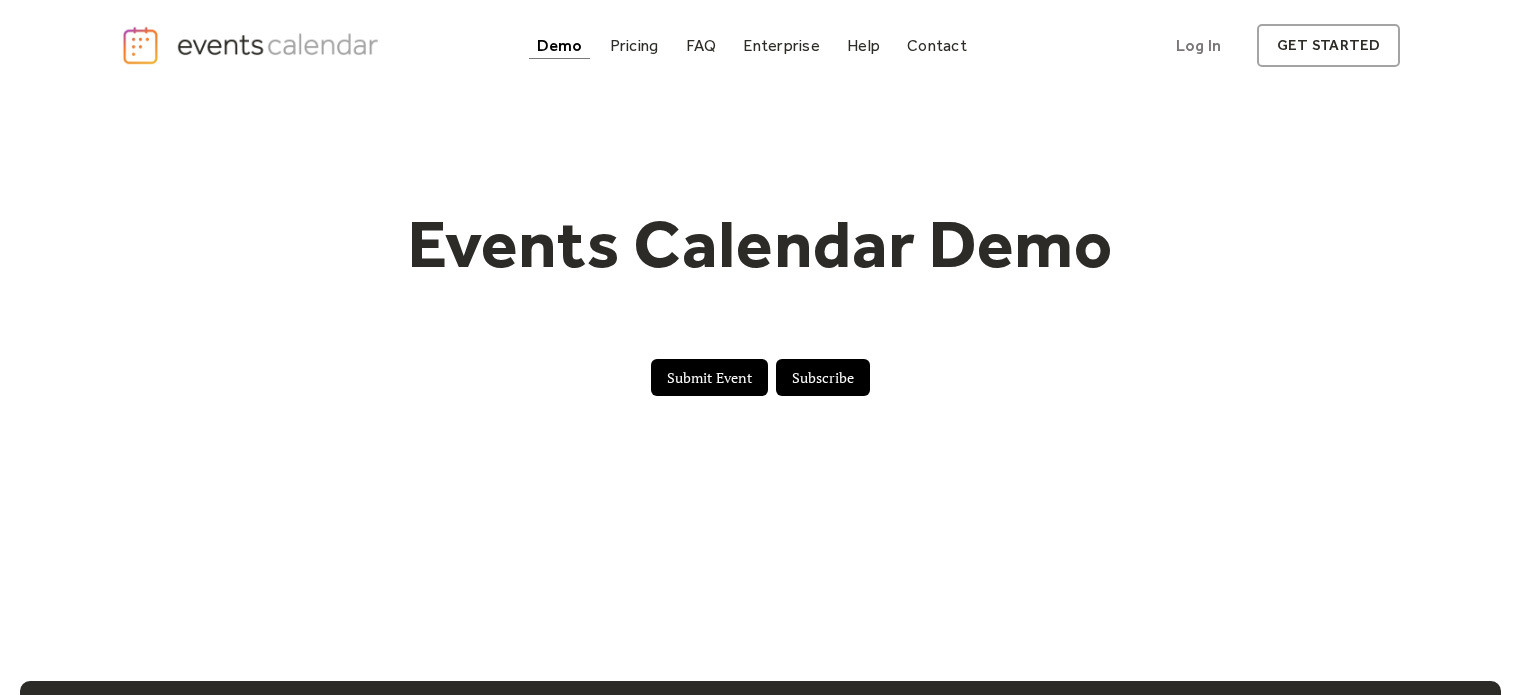 scroll, scrollTop: 216, scrollLeft: 0, axis: vertical 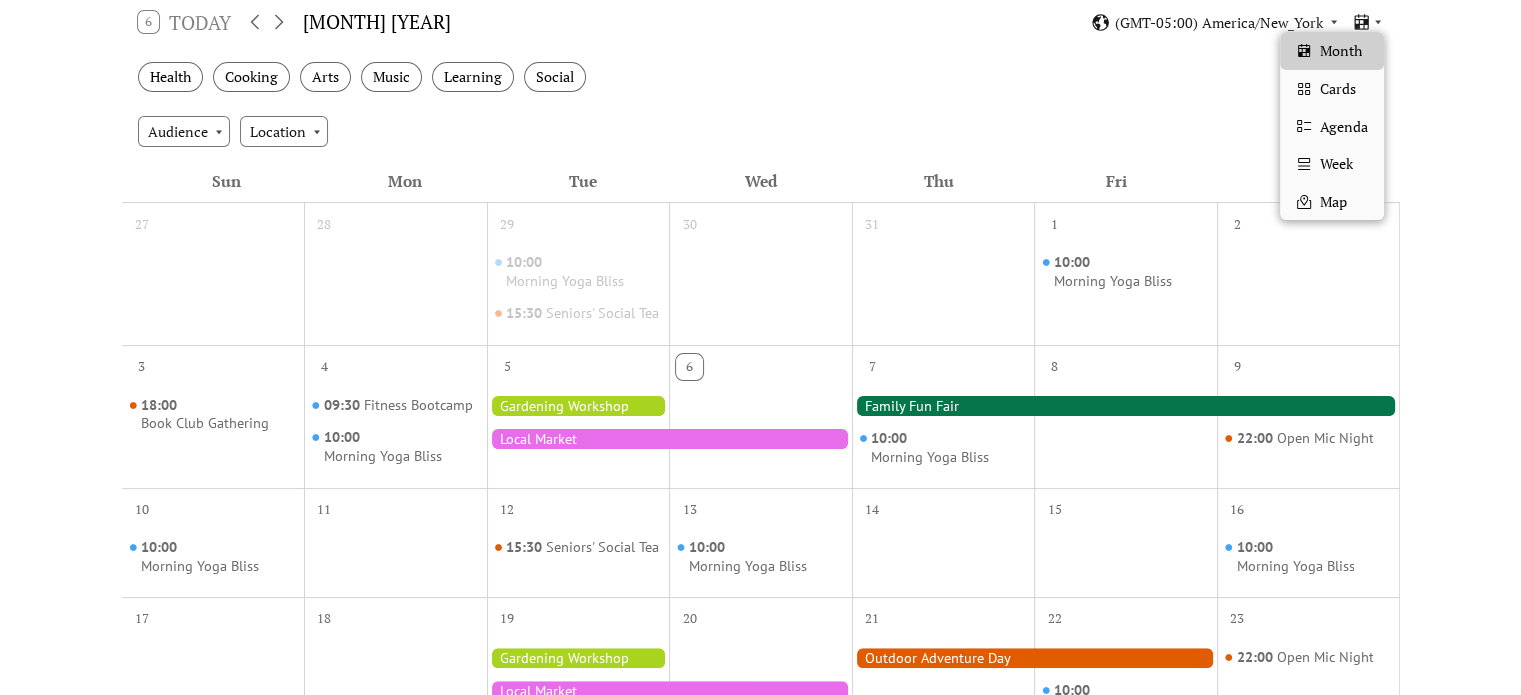 click 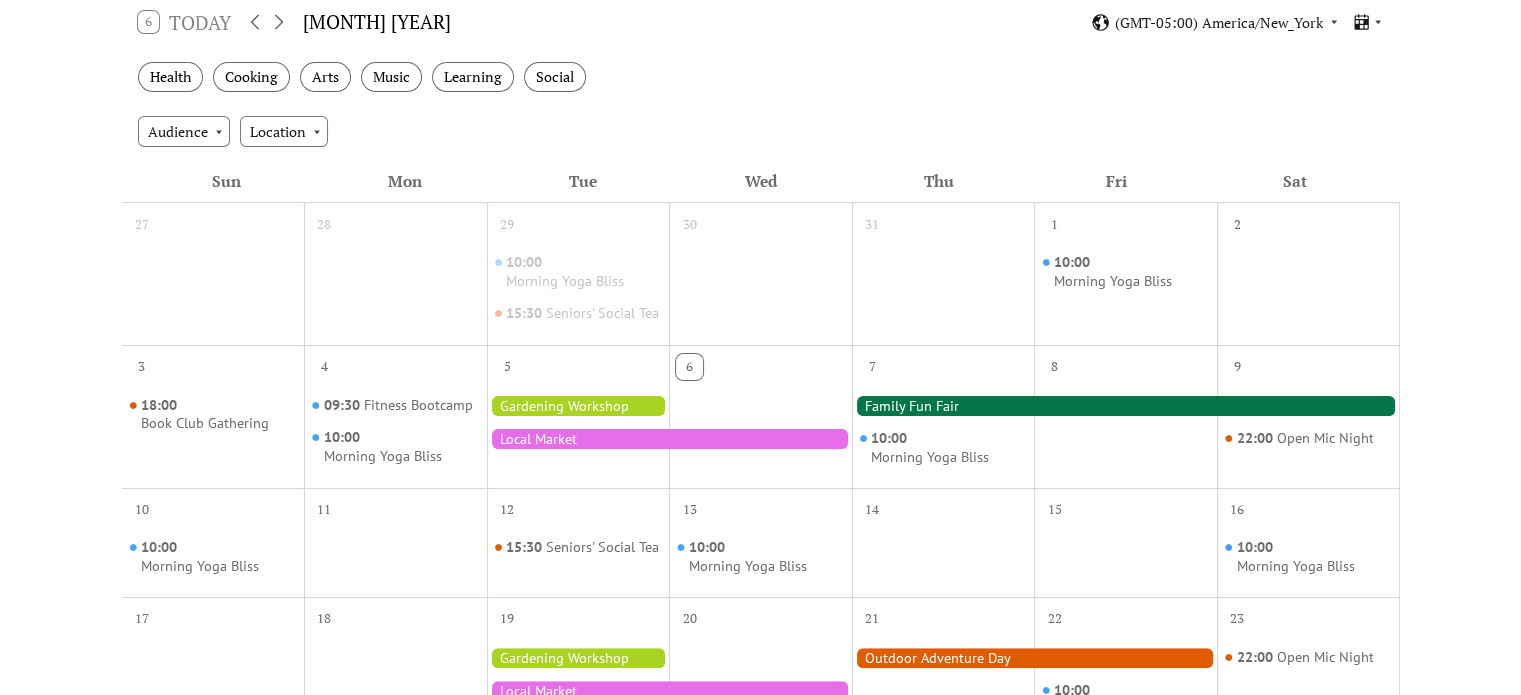 click on "Events Calendar Demo Loading the Events Calendar..." at bounding box center [760, 495] 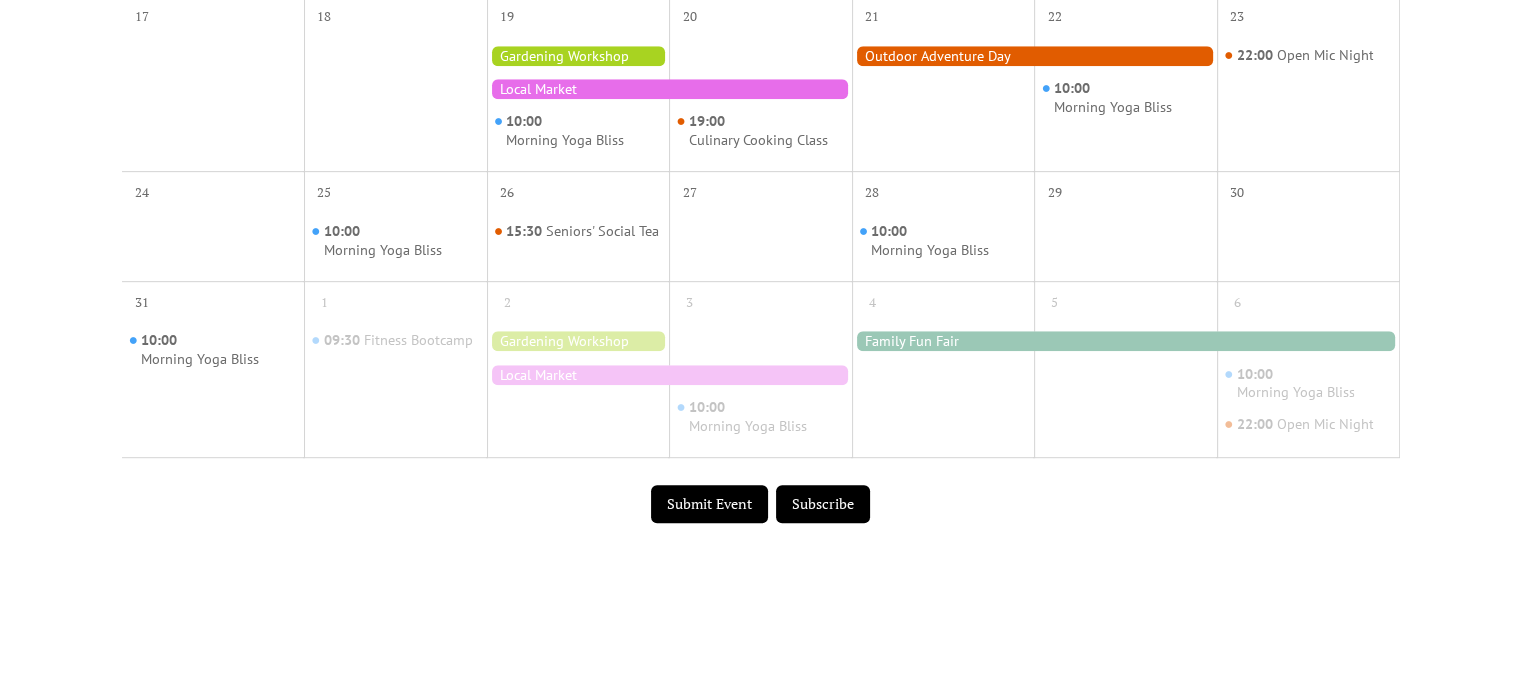 scroll, scrollTop: 954, scrollLeft: 0, axis: vertical 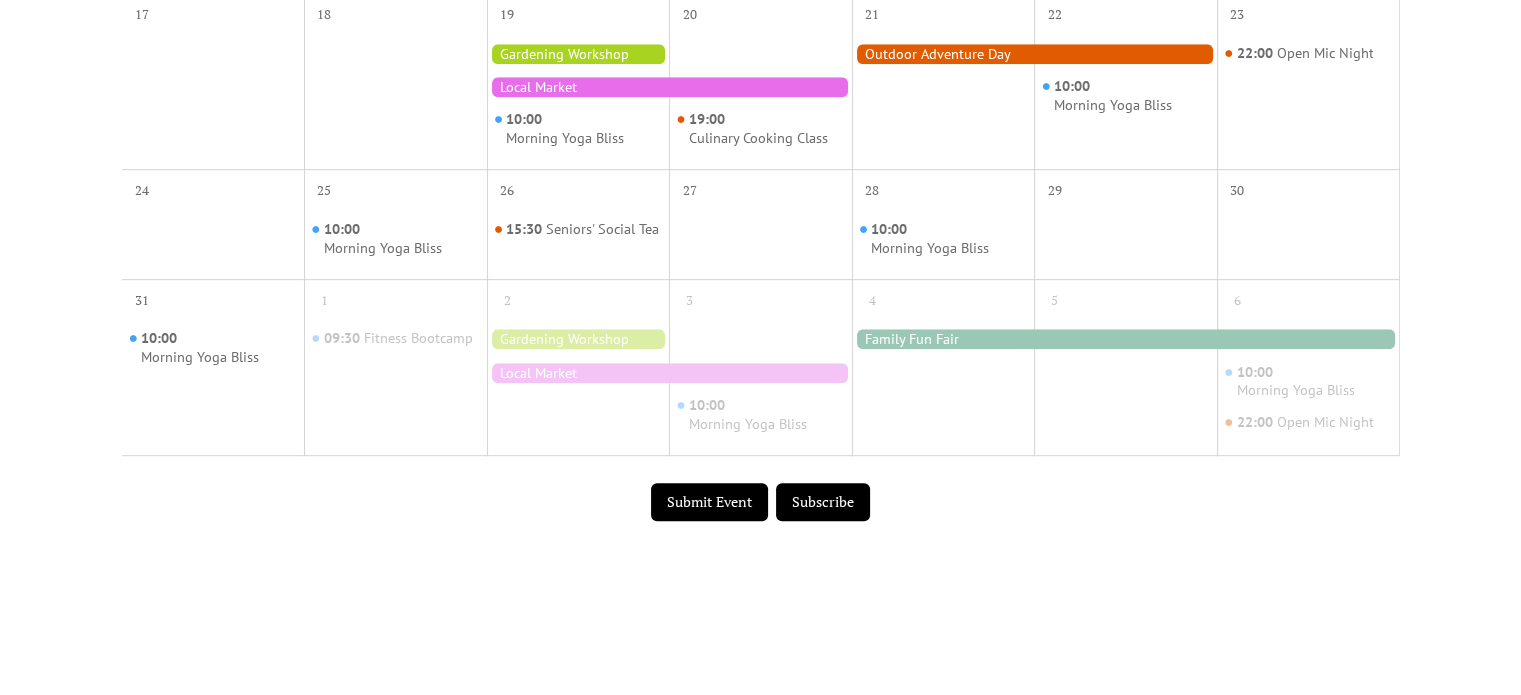 click on "Subscribe" at bounding box center (823, 502) 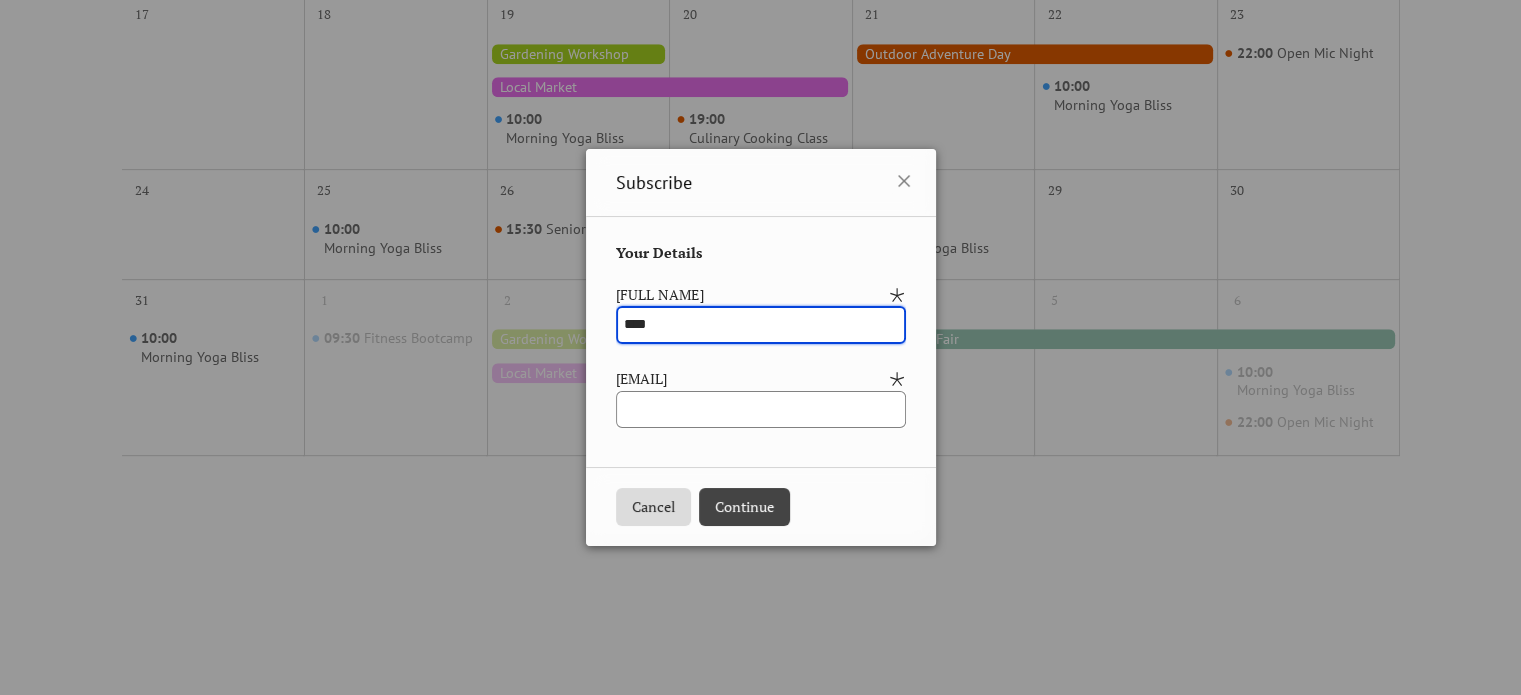 type on "****" 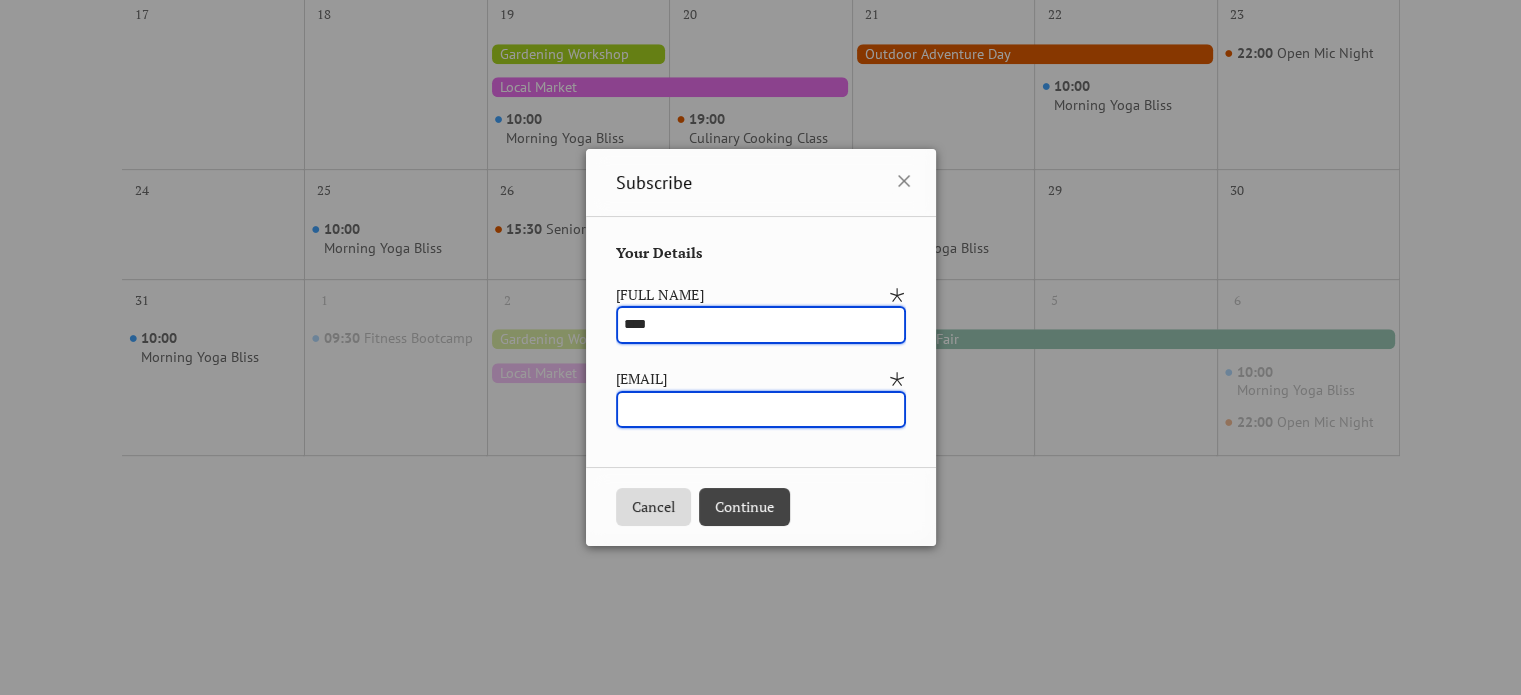 click at bounding box center [761, 410] 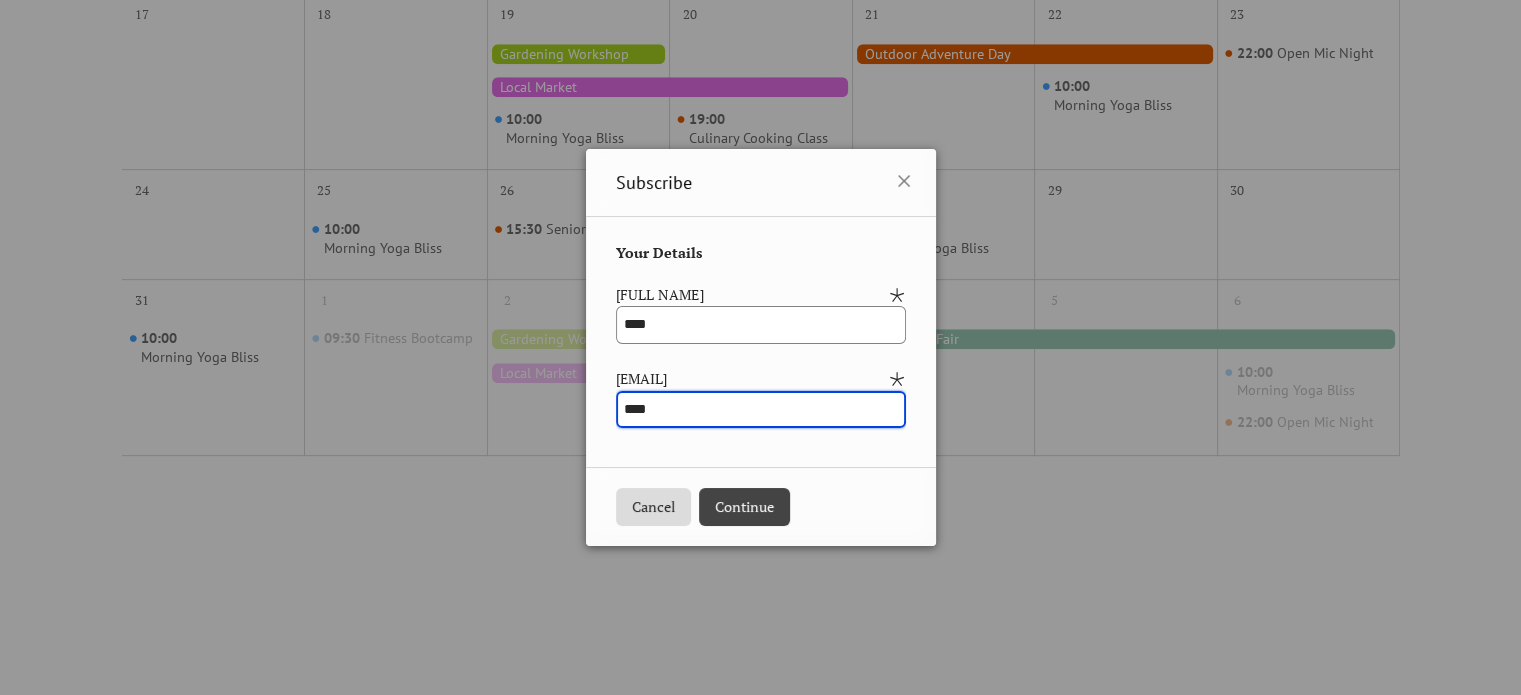 type on "**********" 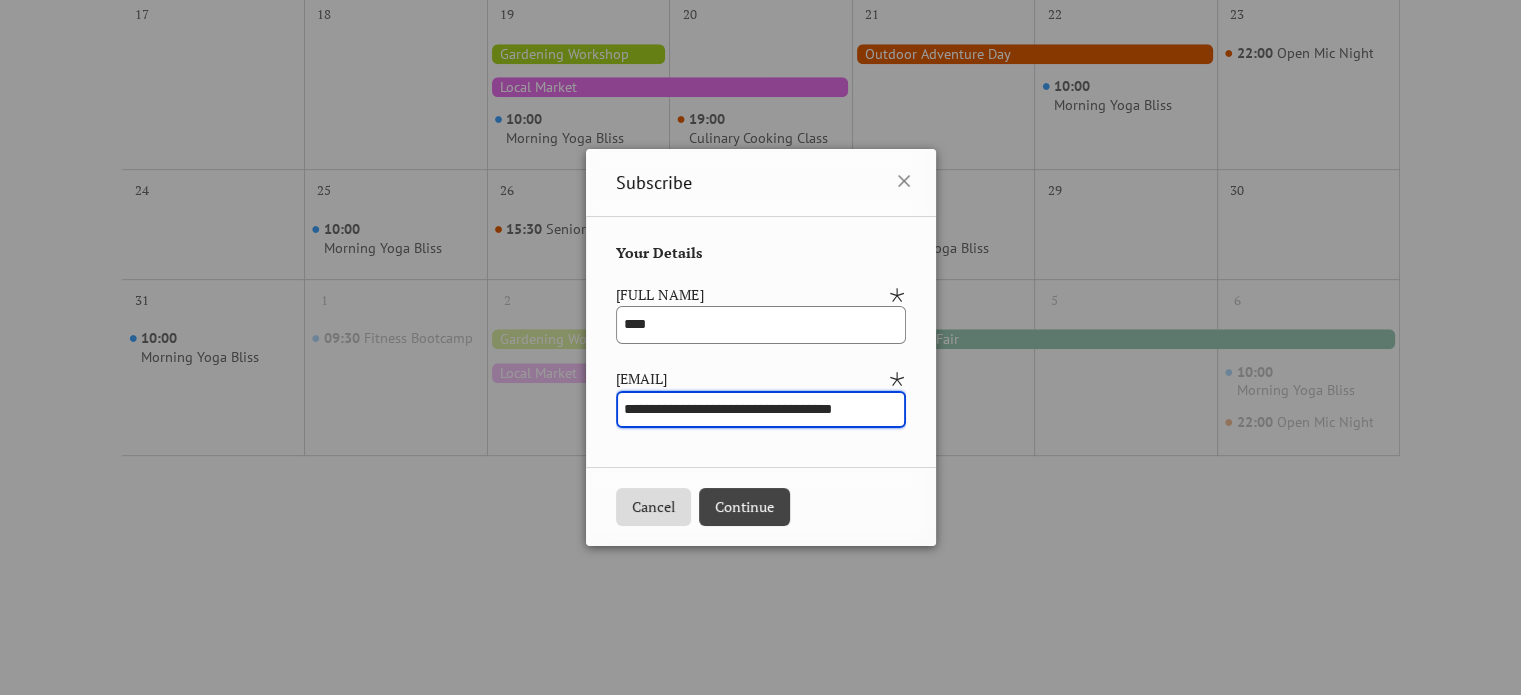 click on "Continue" at bounding box center (744, 507) 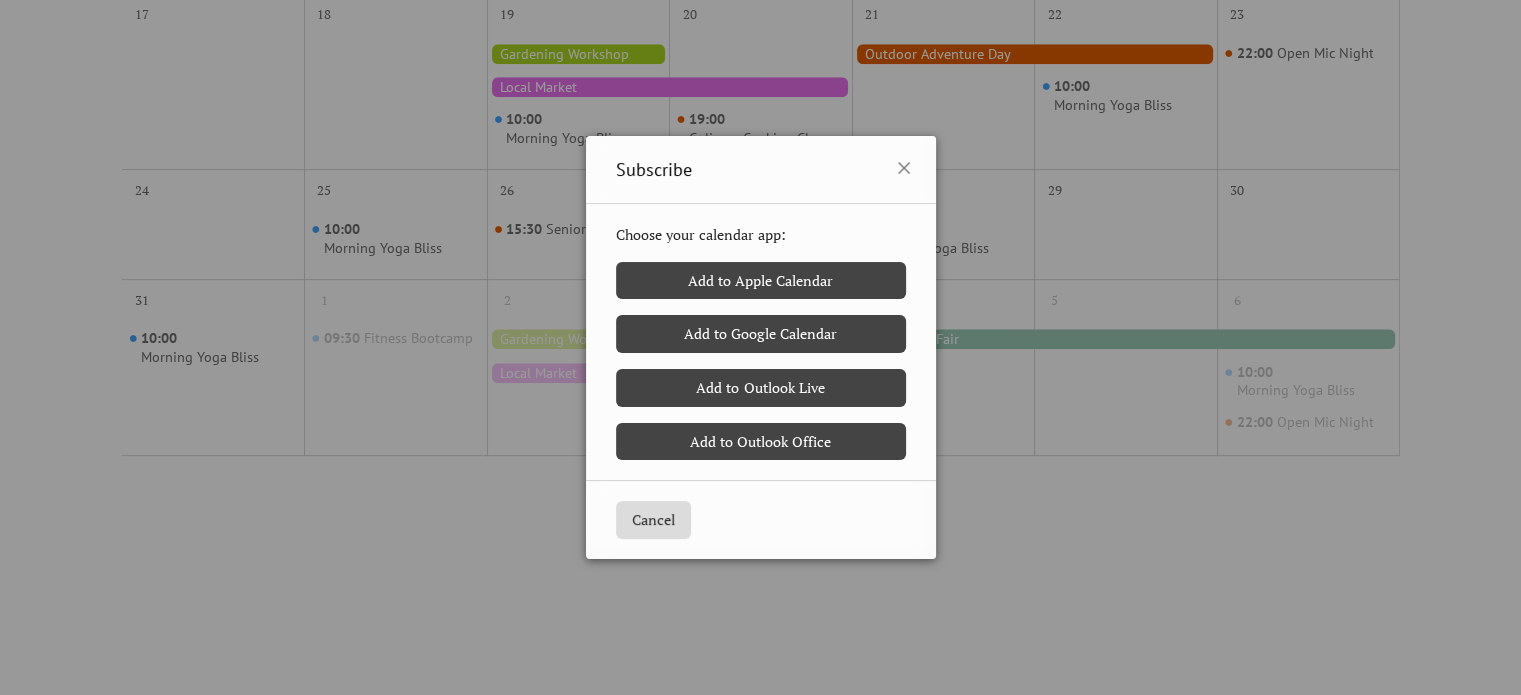 click on "Add to Google Calendar" at bounding box center [761, 334] 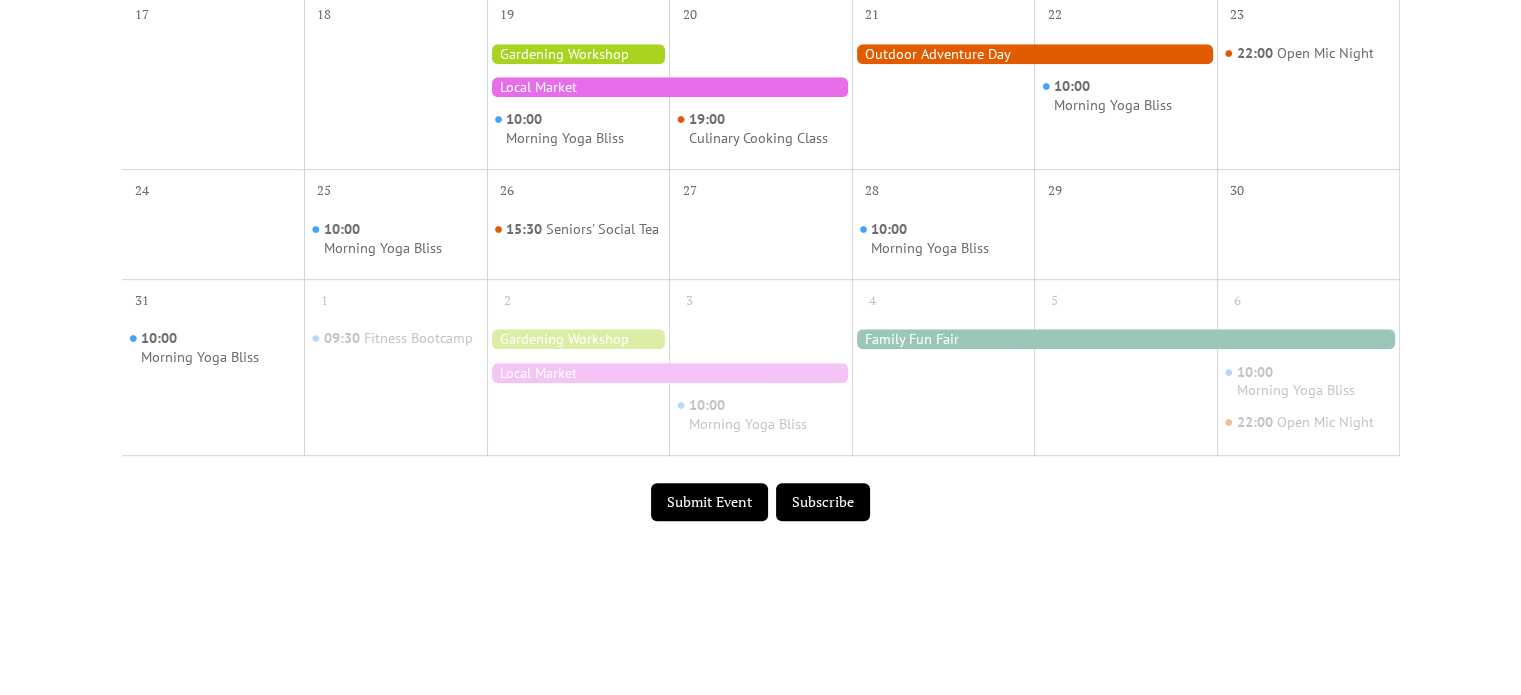 click at bounding box center [943, 96] 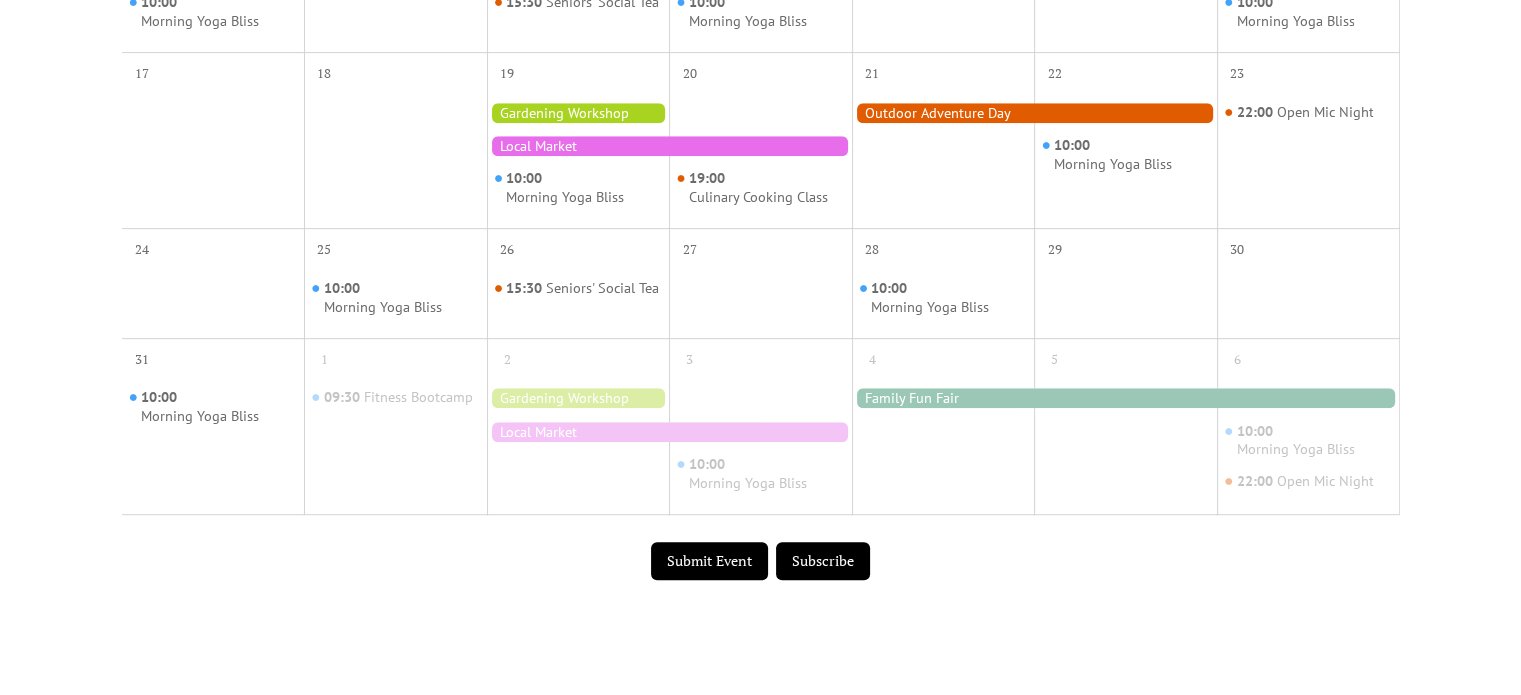 scroll, scrollTop: 1108, scrollLeft: 0, axis: vertical 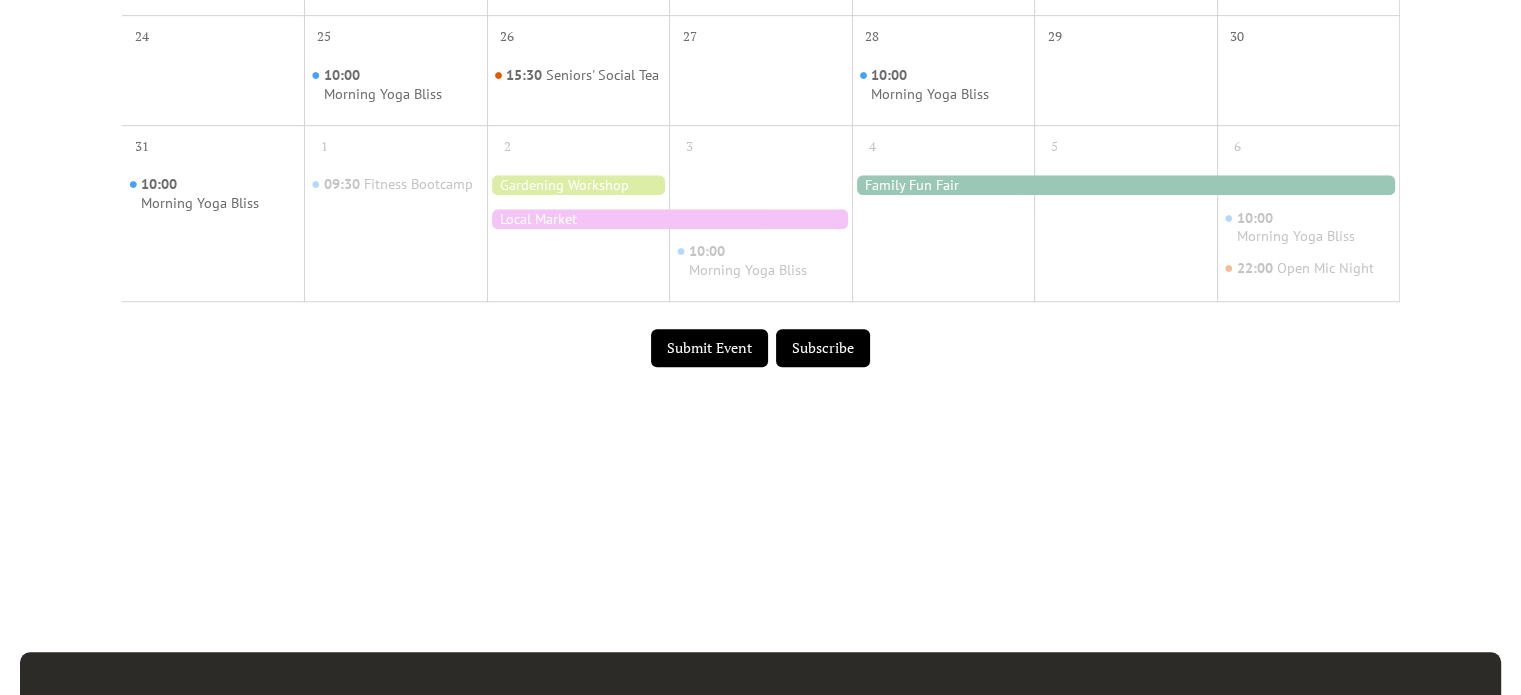 click on "Submit Event" at bounding box center (709, 348) 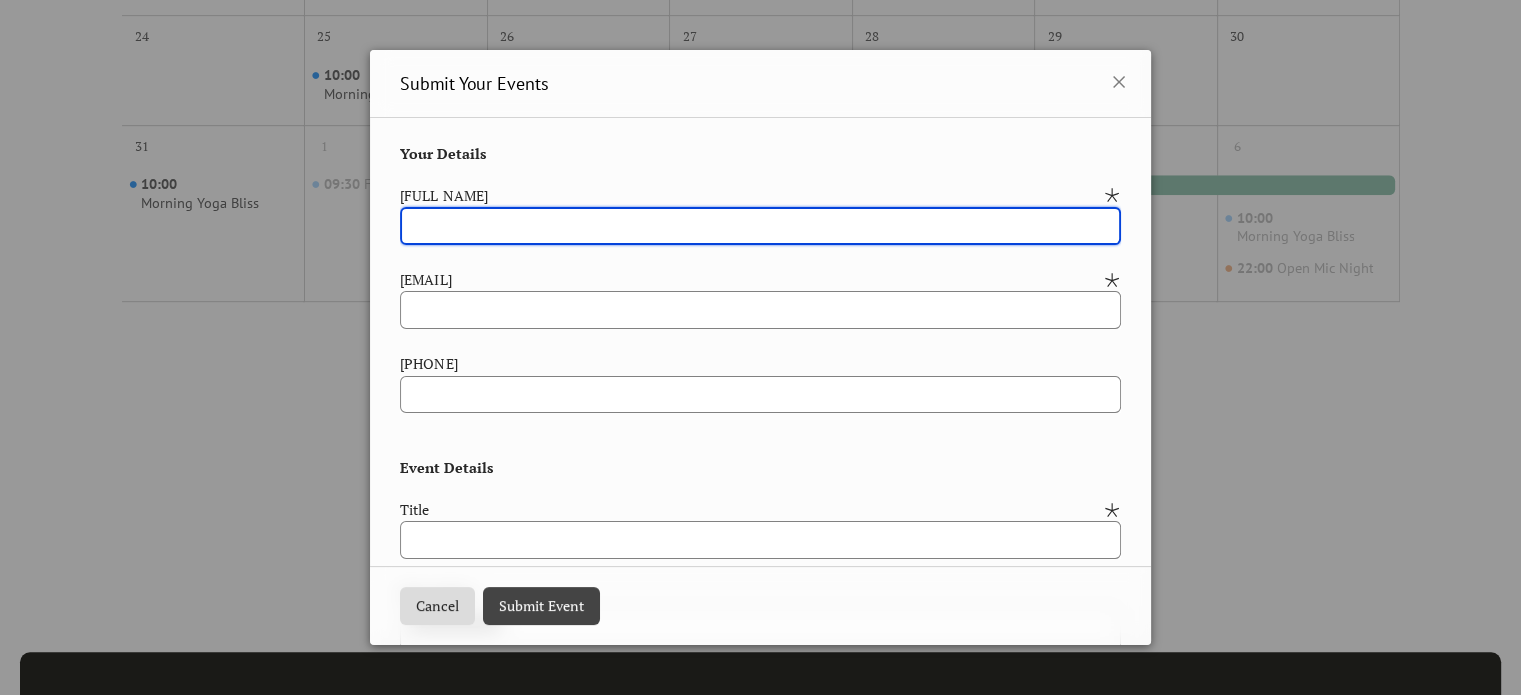 click at bounding box center [760, 226] 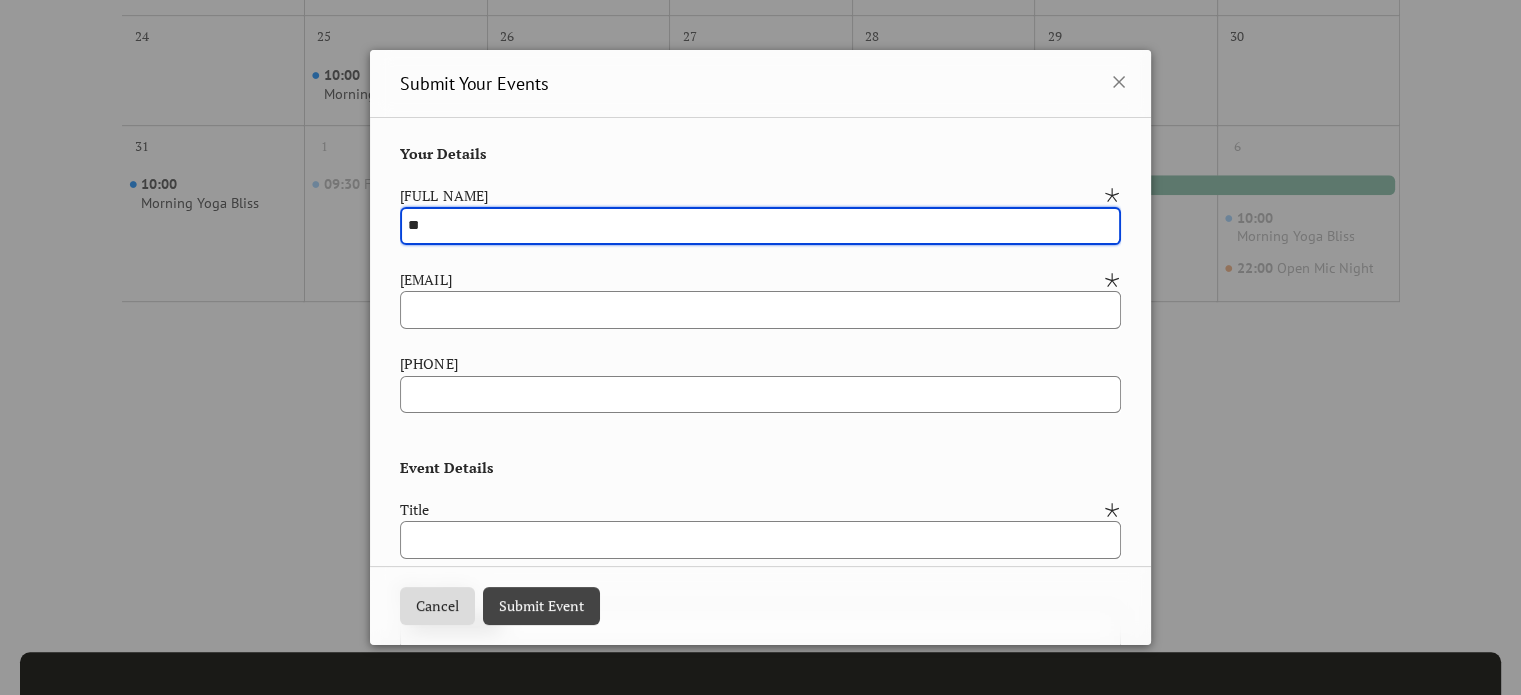 type on "**" 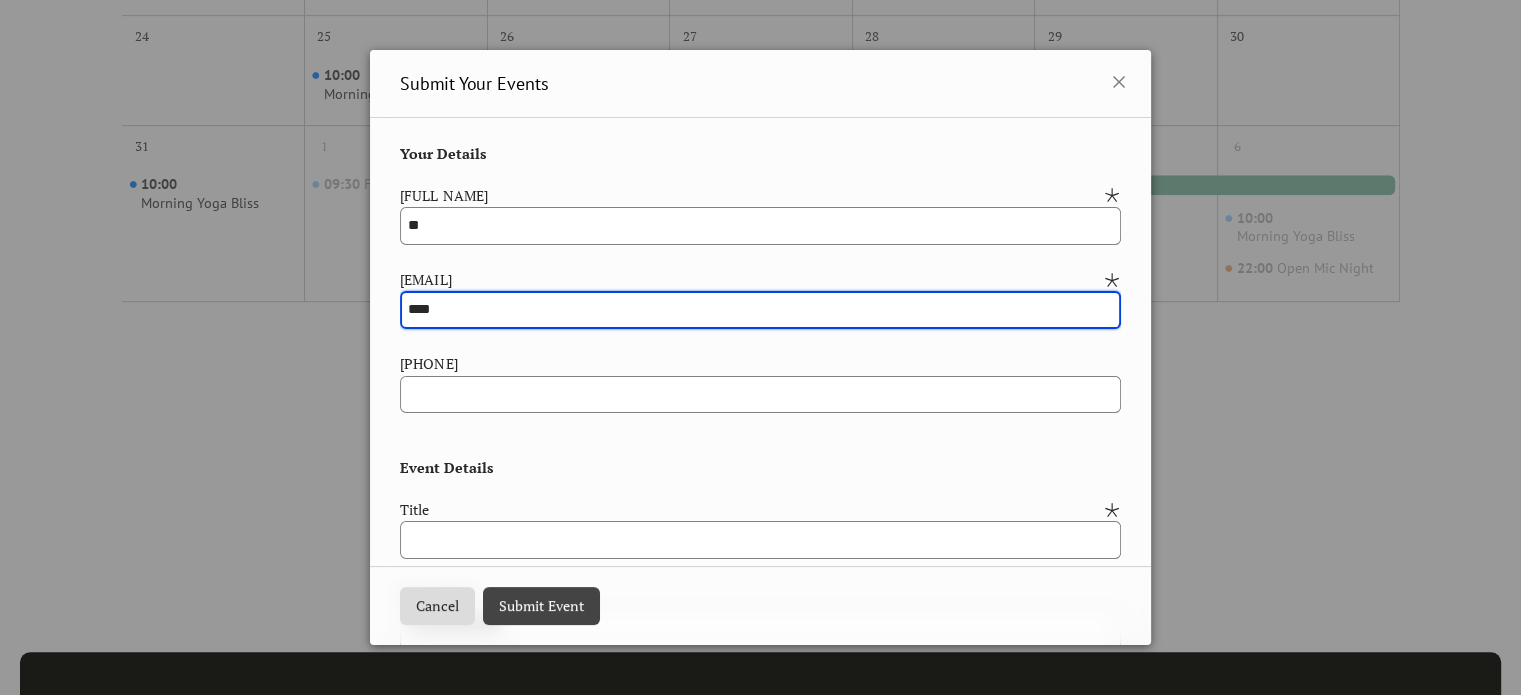 type on "**********" 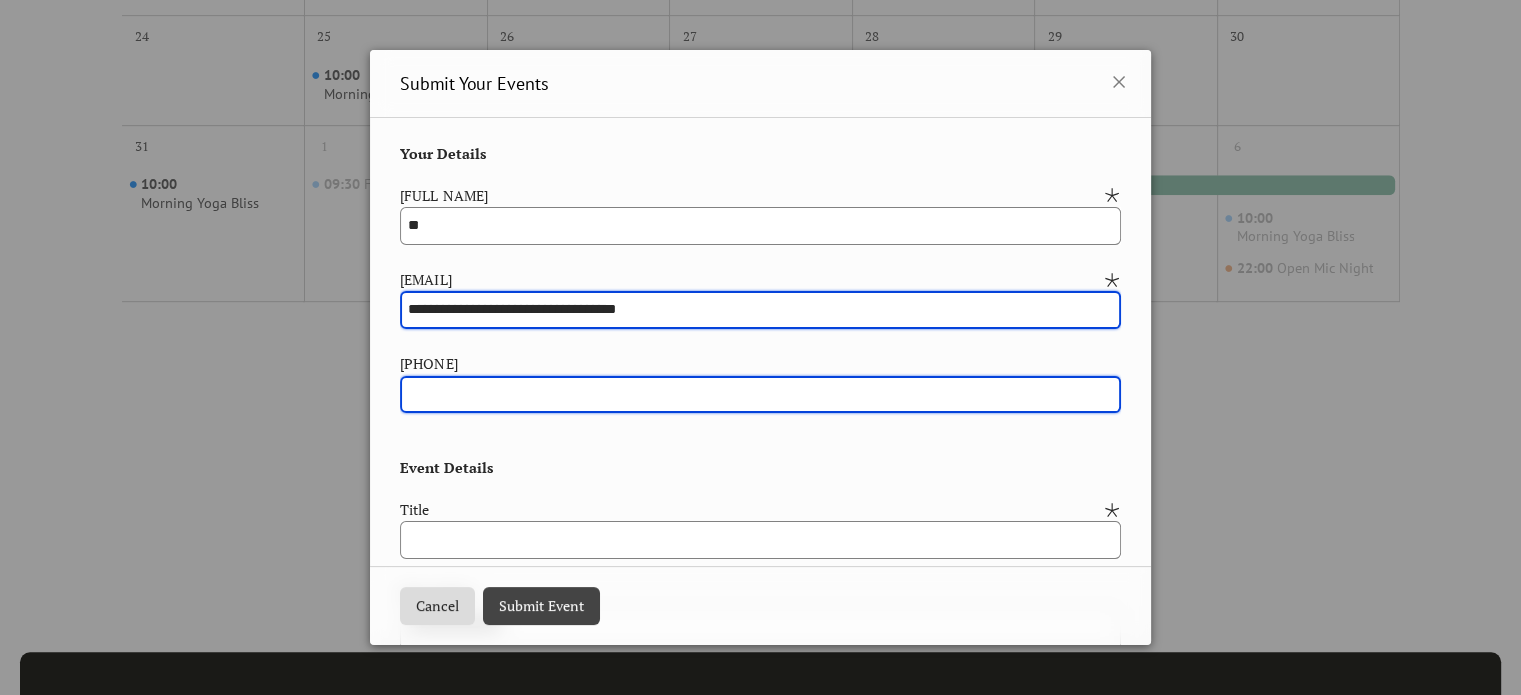 type on "**********" 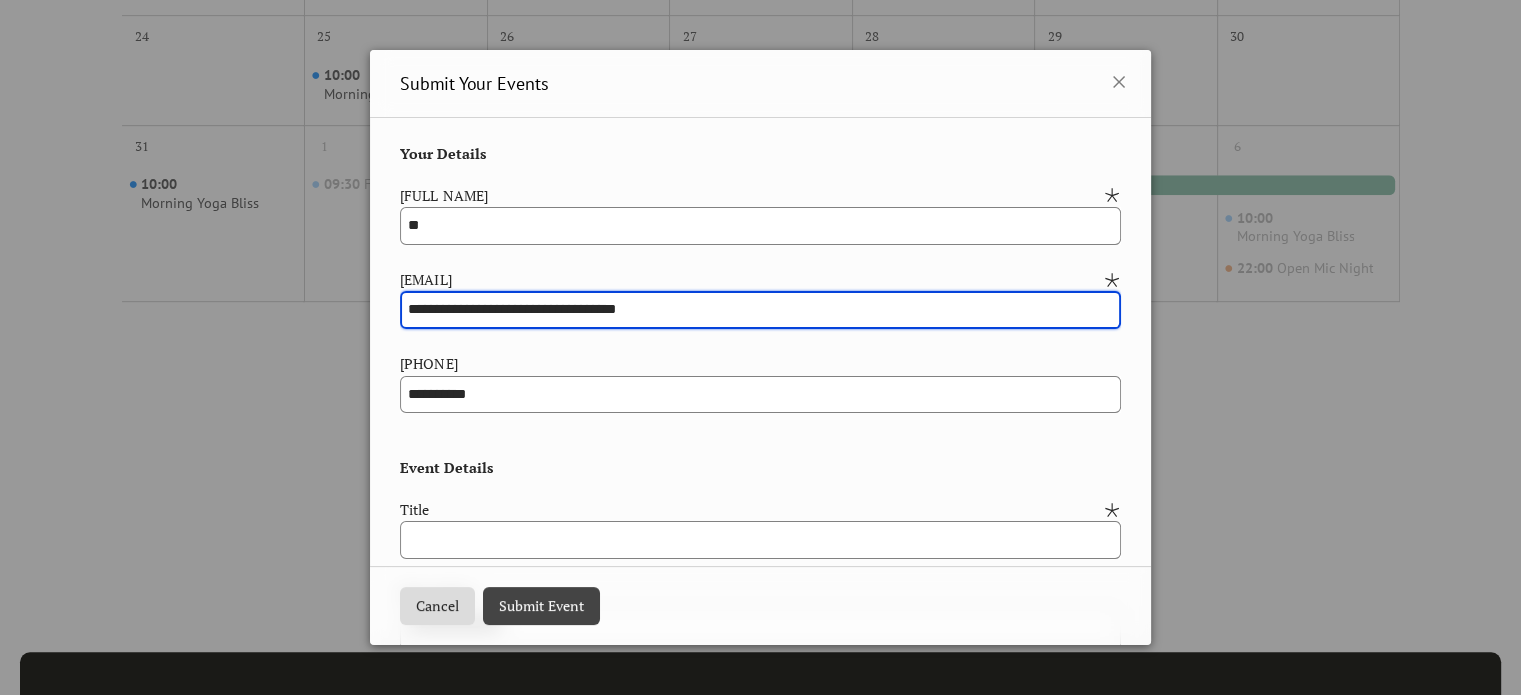 scroll, scrollTop: 138, scrollLeft: 0, axis: vertical 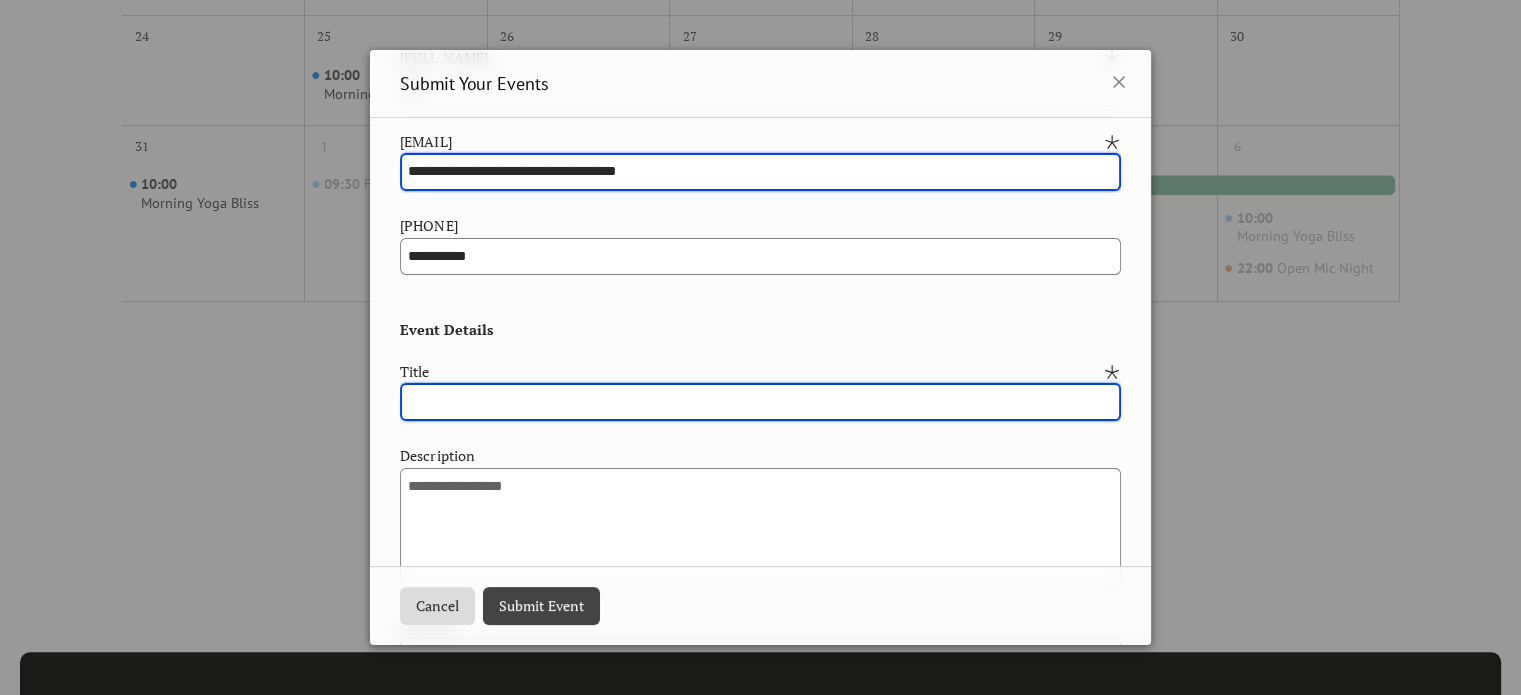 click at bounding box center (760, 402) 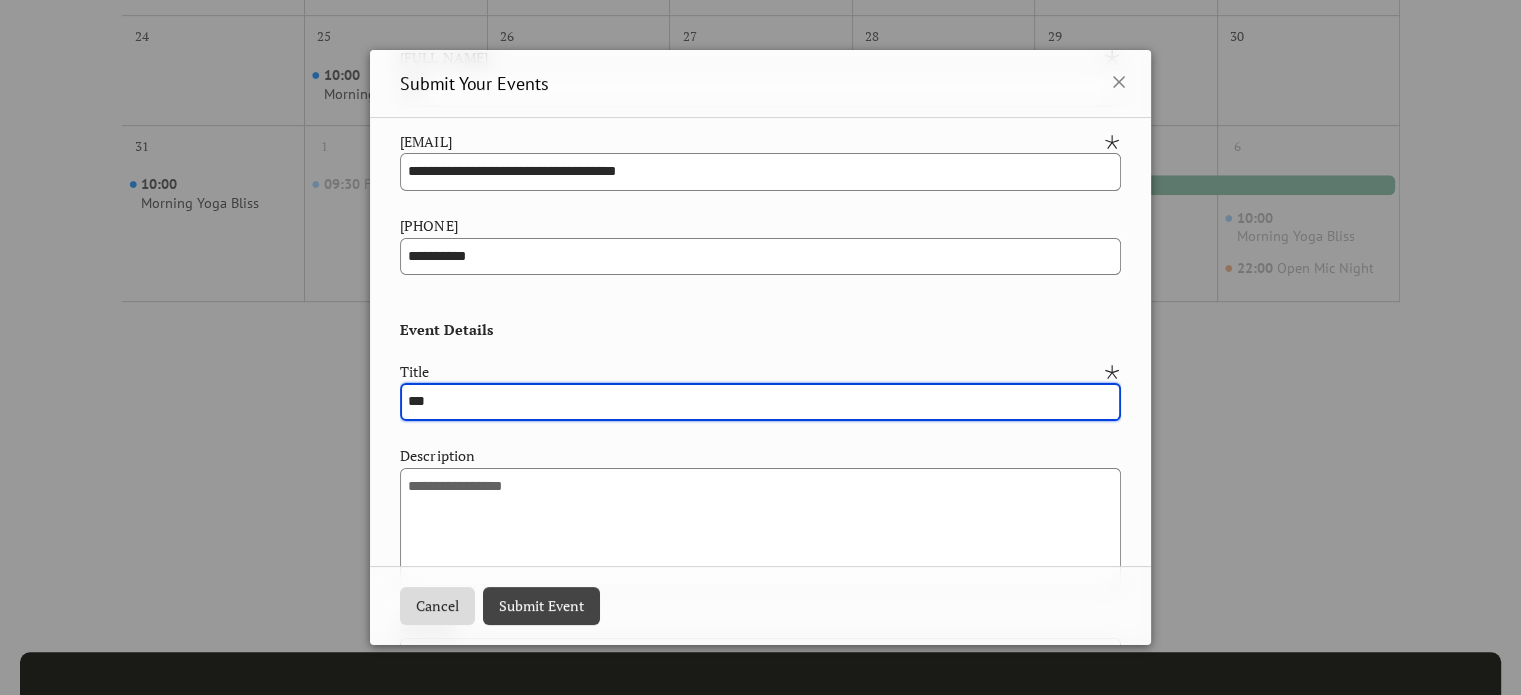 type on "***" 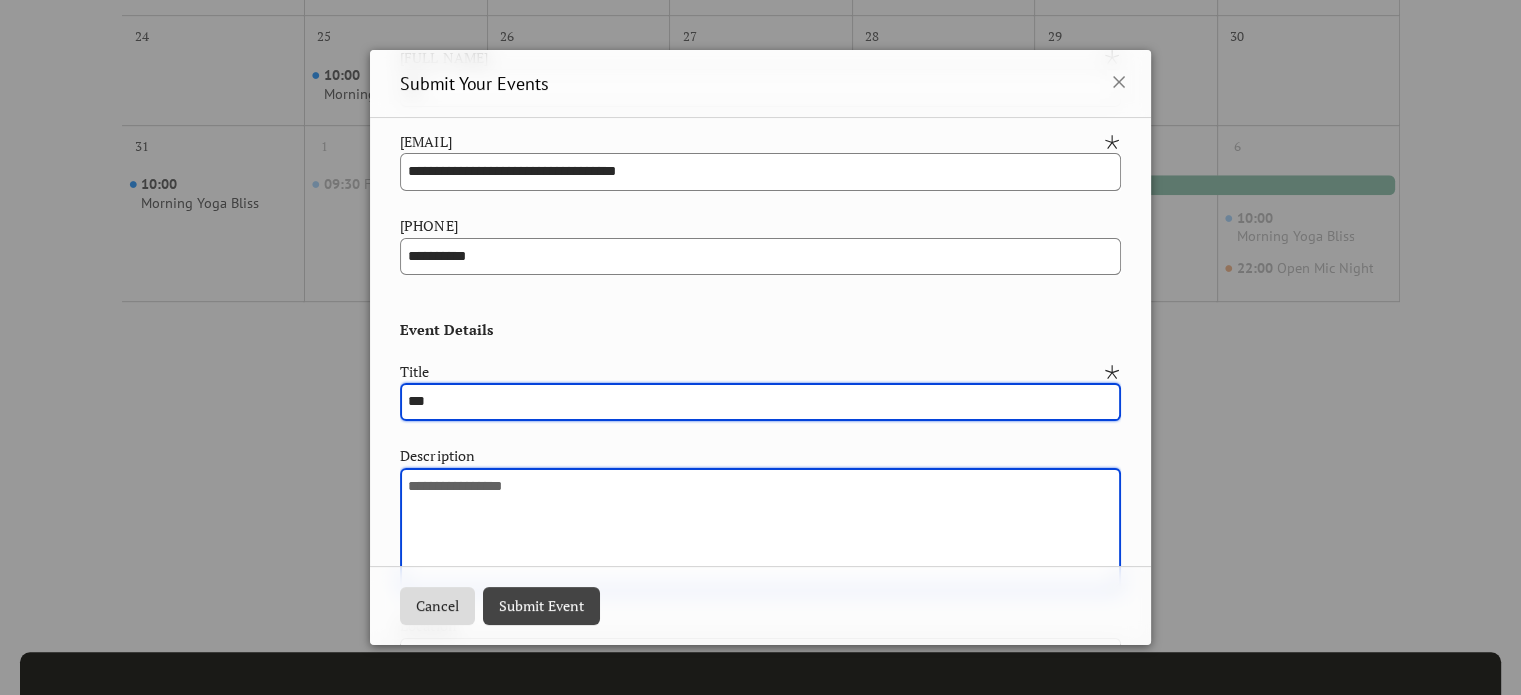 click at bounding box center (760, 530) 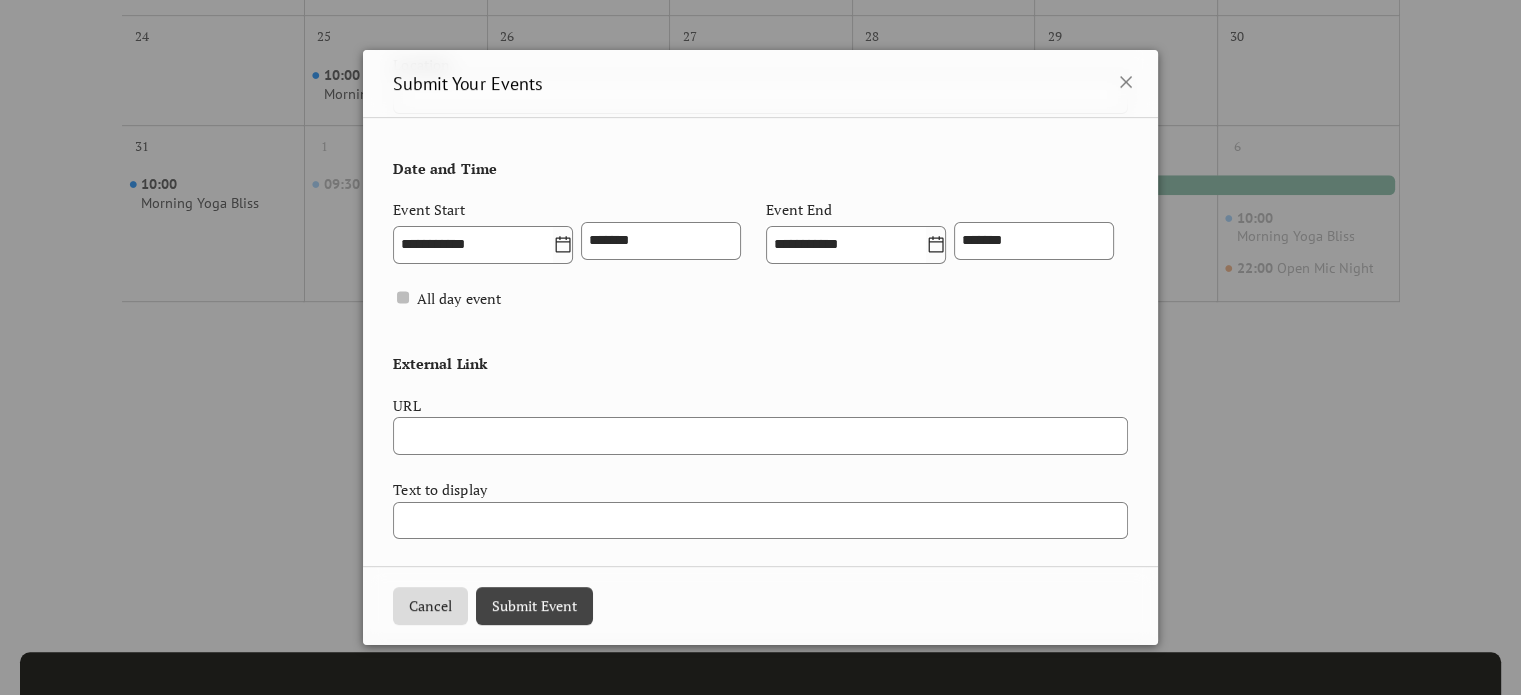 scroll, scrollTop: 808, scrollLeft: 0, axis: vertical 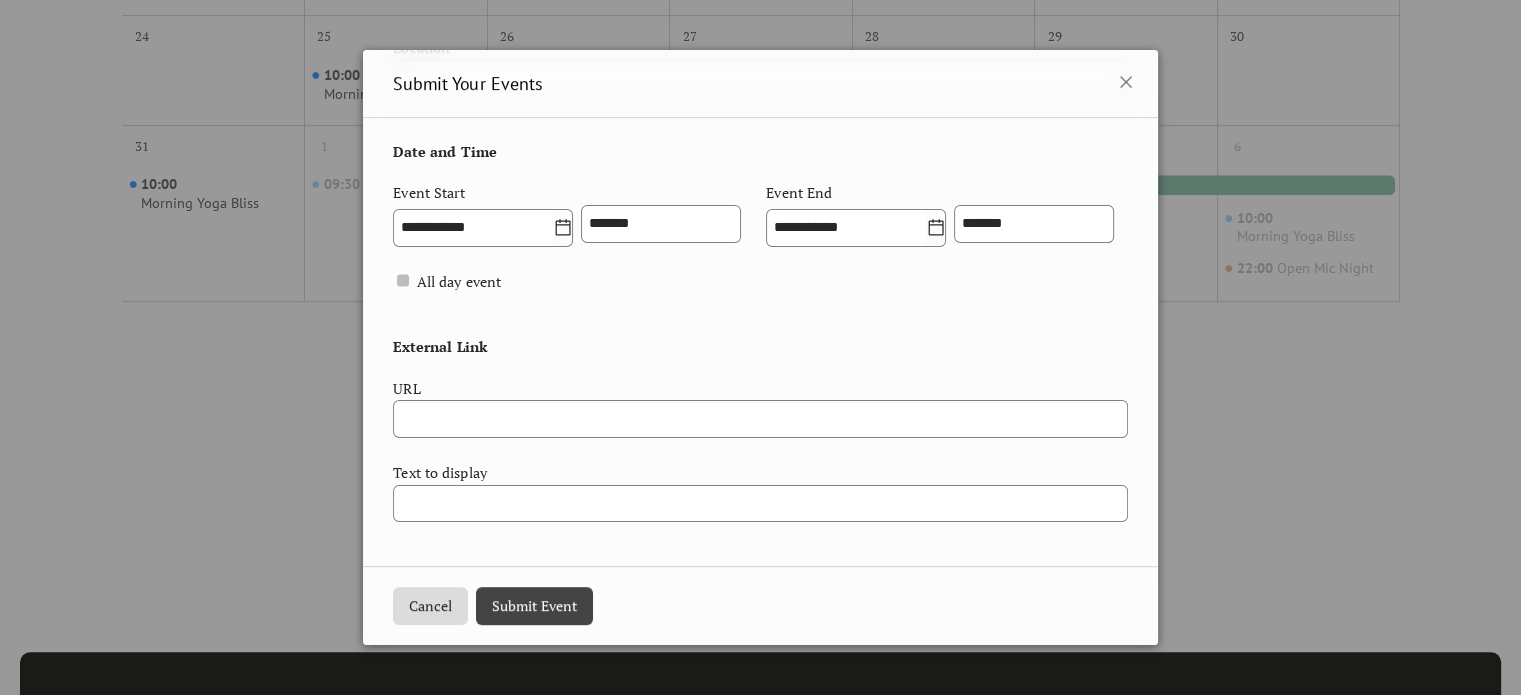 type on "***" 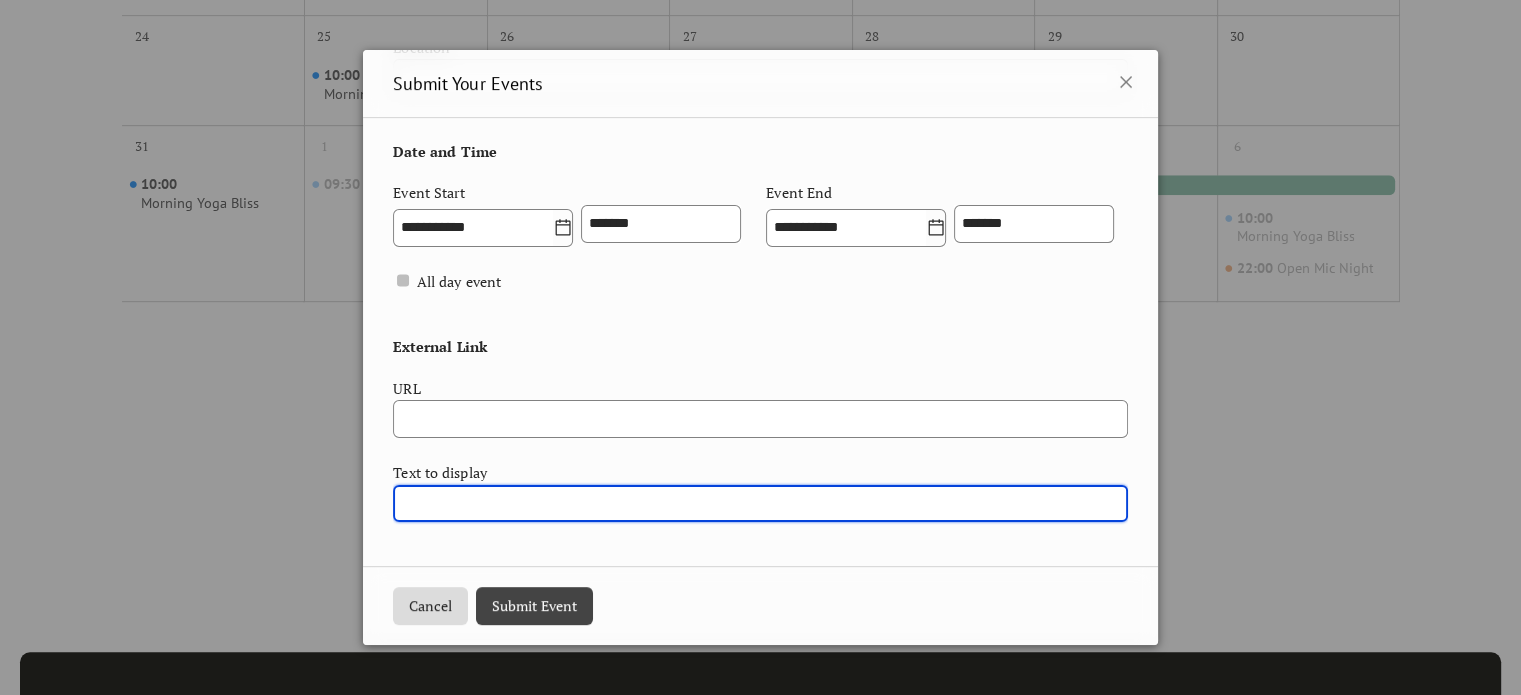 click at bounding box center (760, 504) 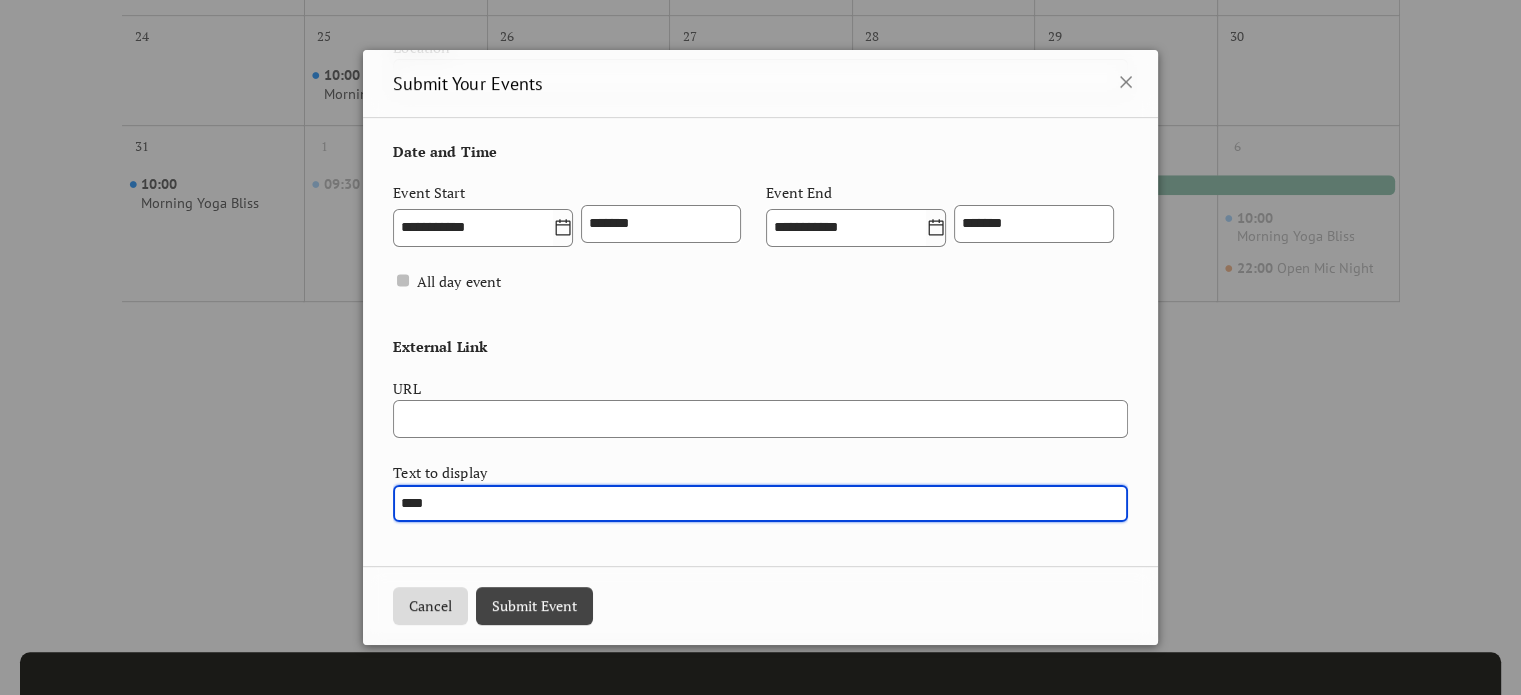 type on "****" 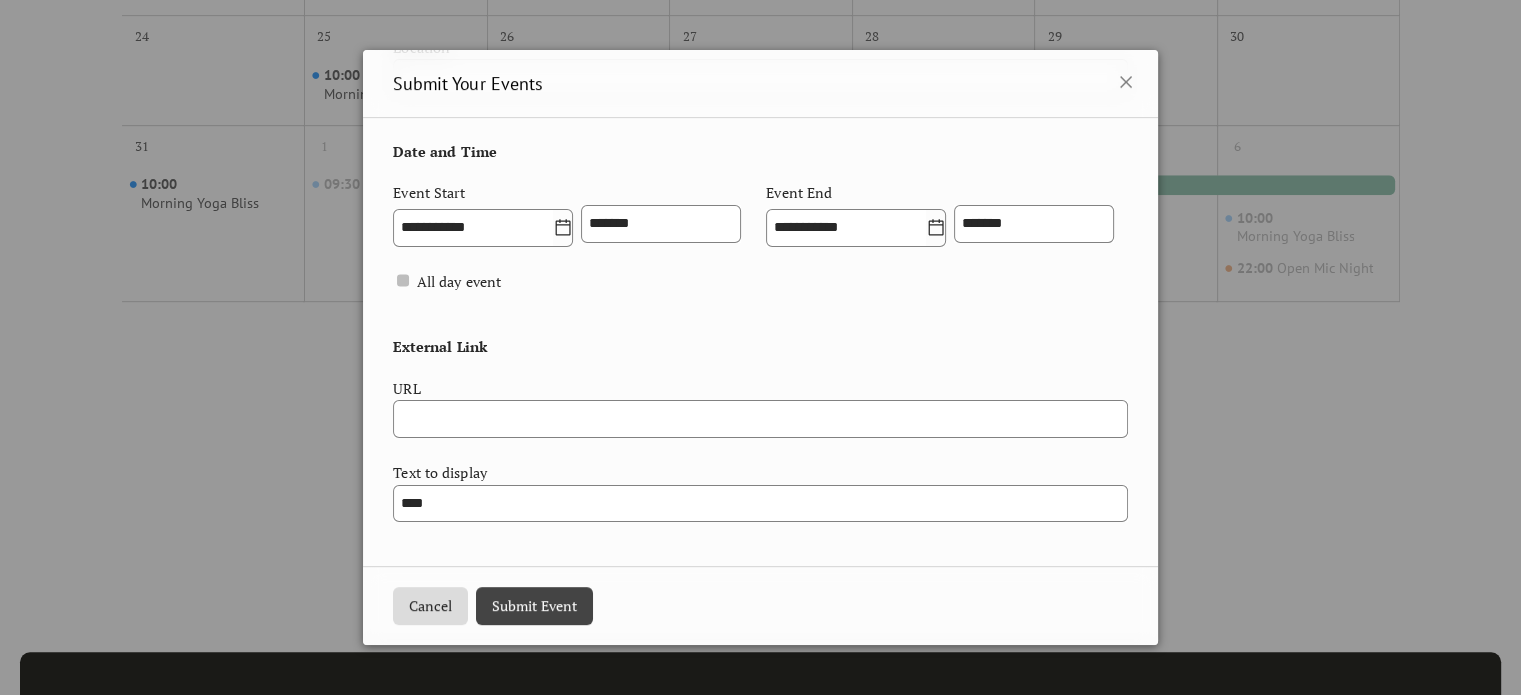 click on "Submit Event" at bounding box center (534, 606) 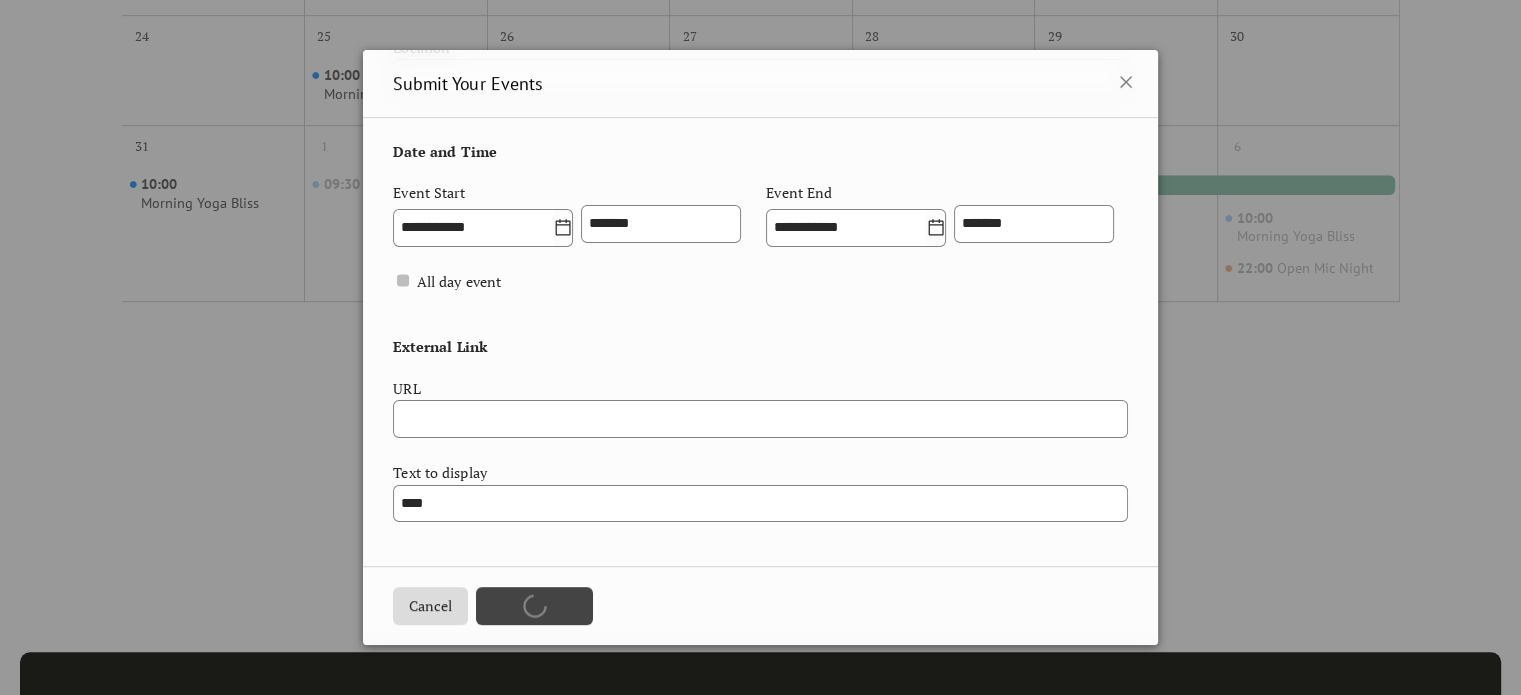 scroll, scrollTop: 0, scrollLeft: 0, axis: both 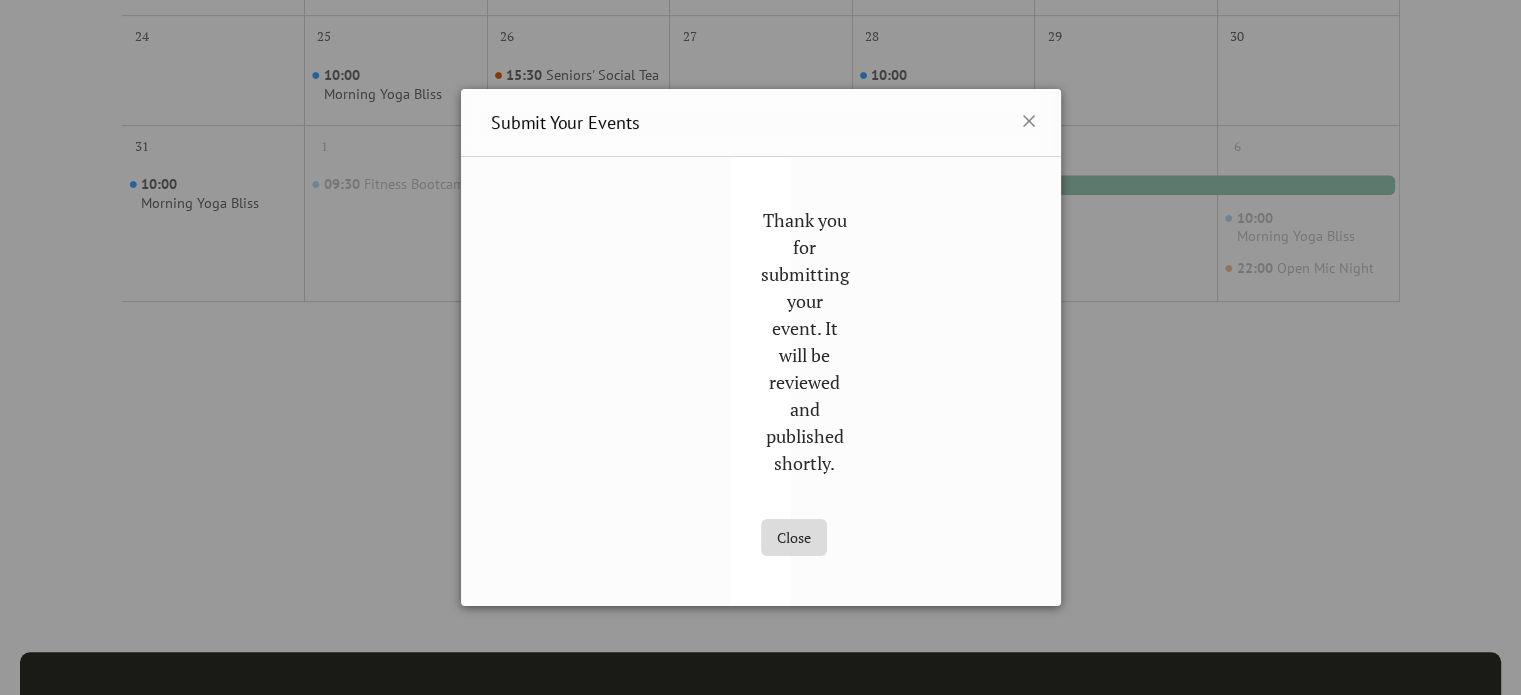 click on "Close" at bounding box center [794, 538] 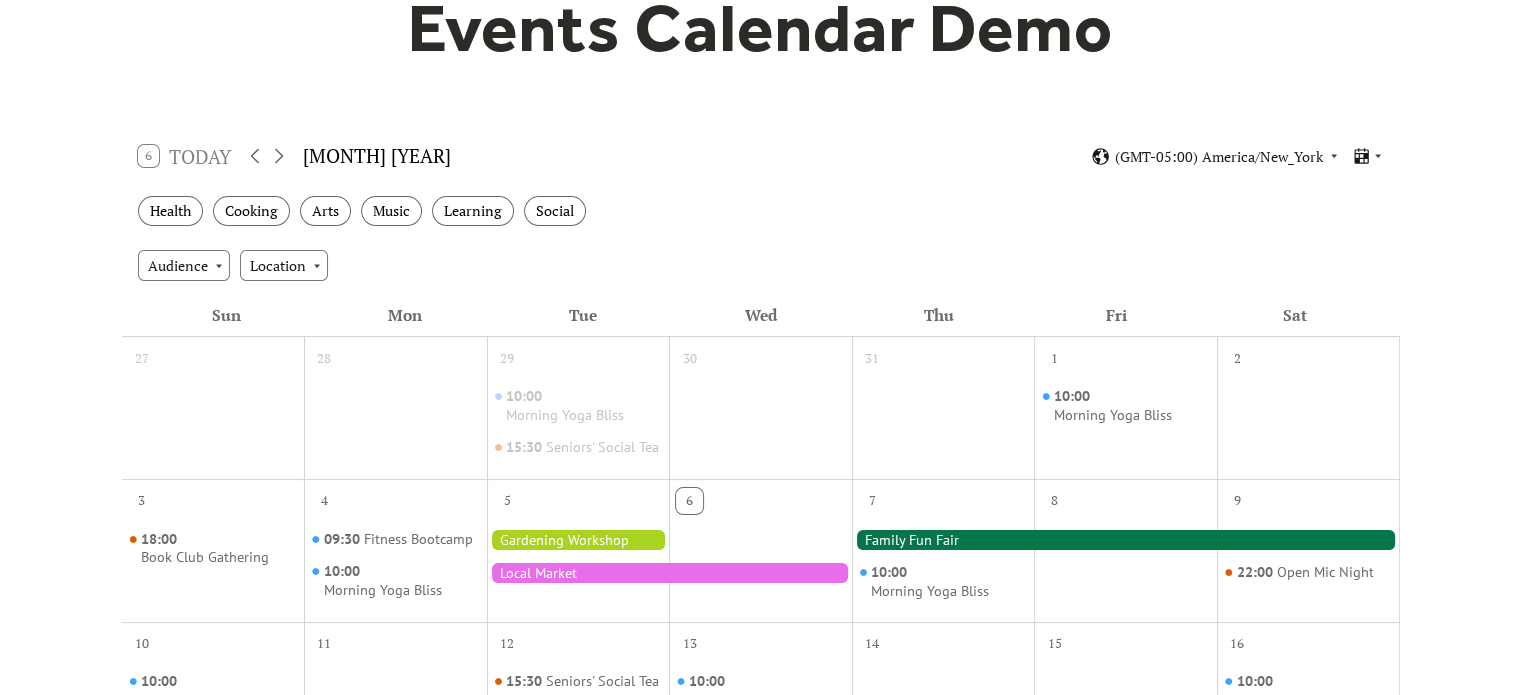 scroll, scrollTop: 0, scrollLeft: 0, axis: both 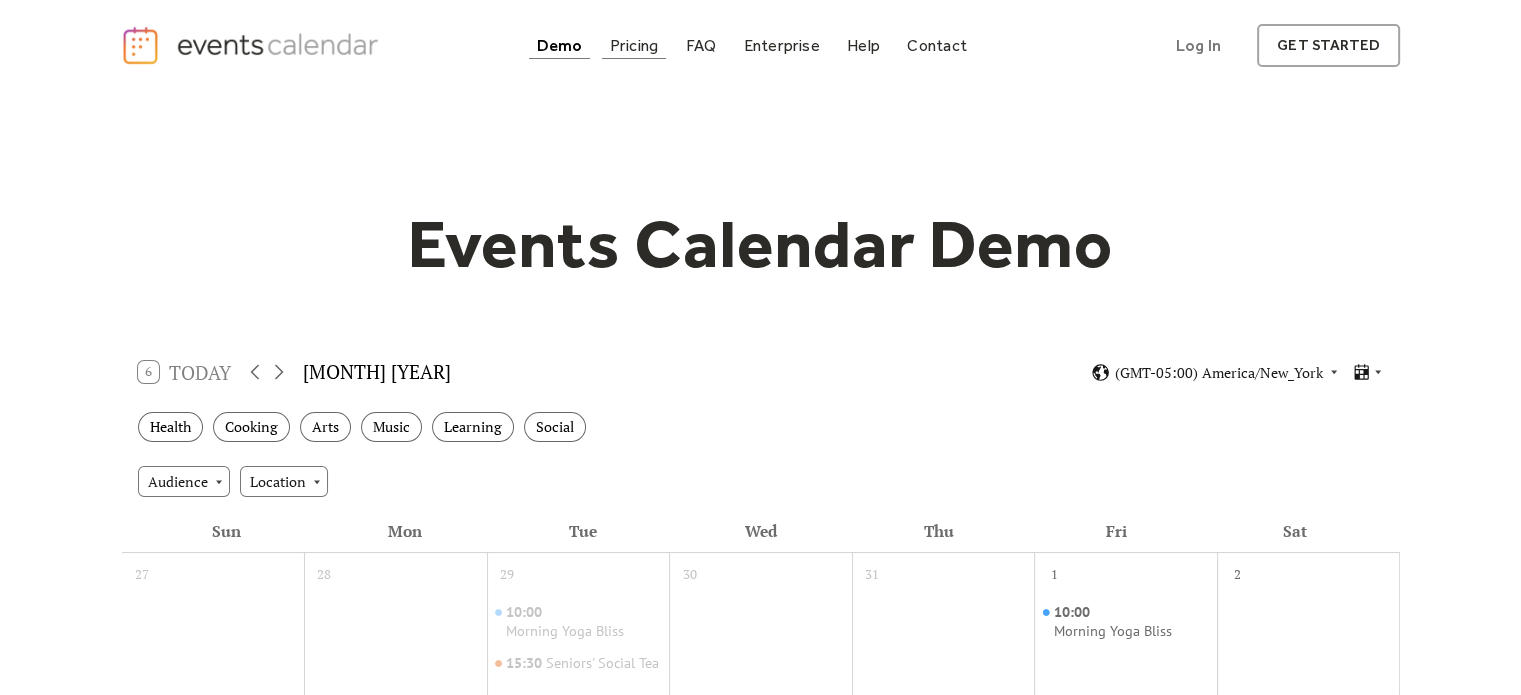 click on "Pricing" at bounding box center (634, 45) 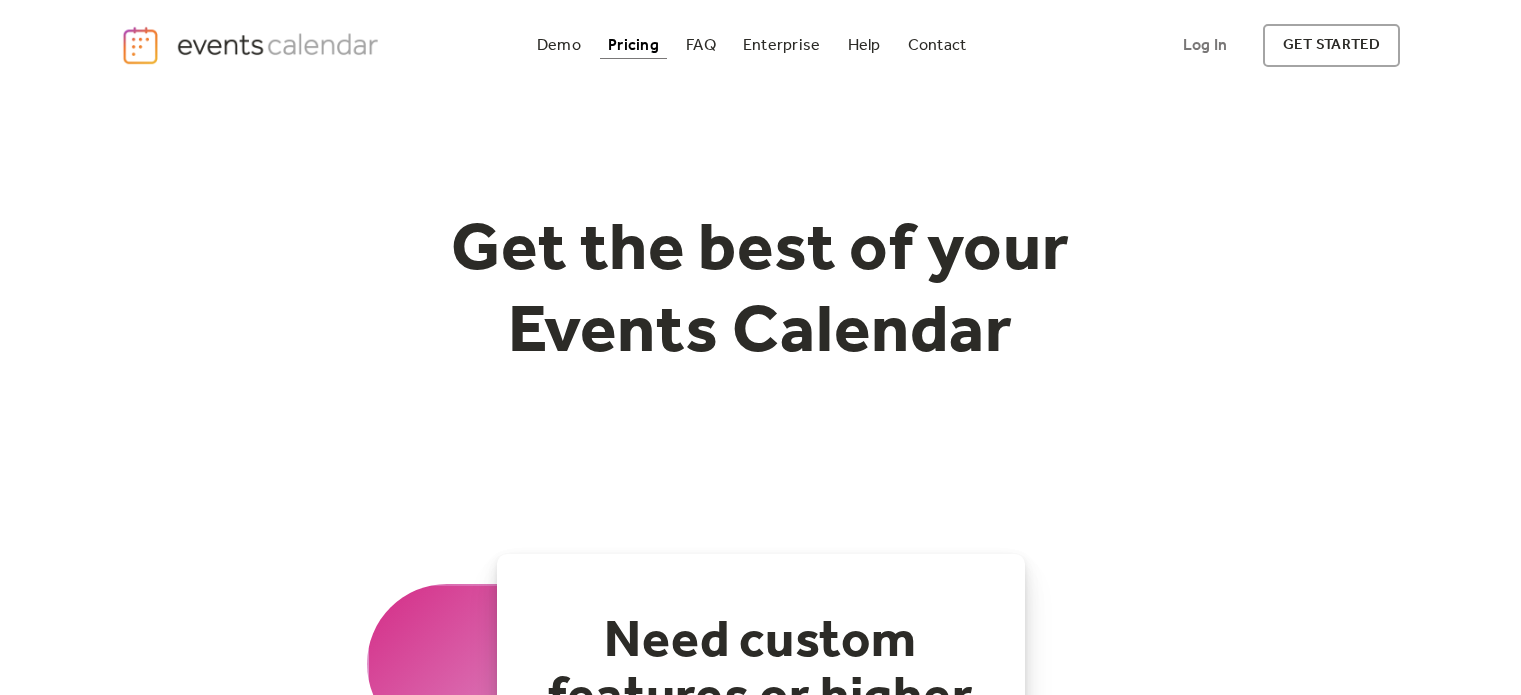scroll, scrollTop: 0, scrollLeft: 0, axis: both 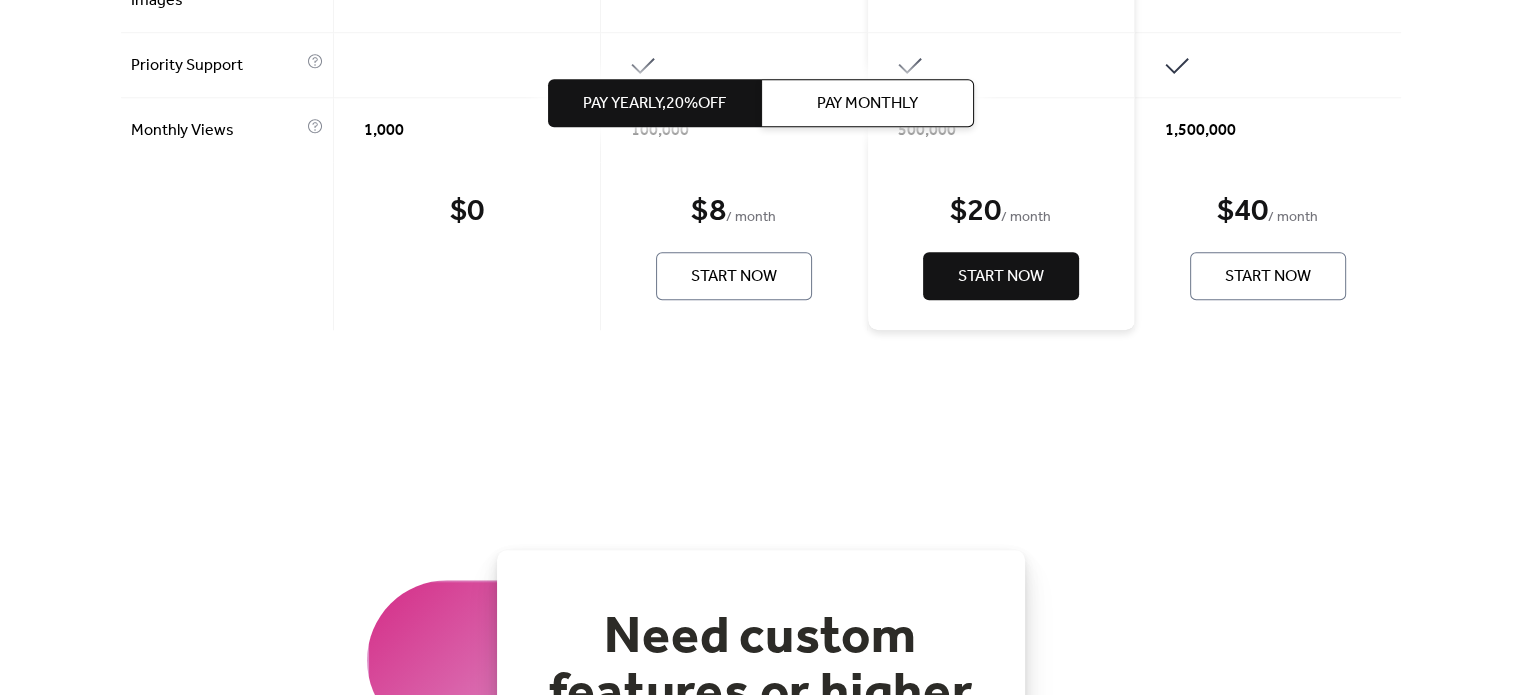 click on "Pay Monthly" at bounding box center [867, 105] 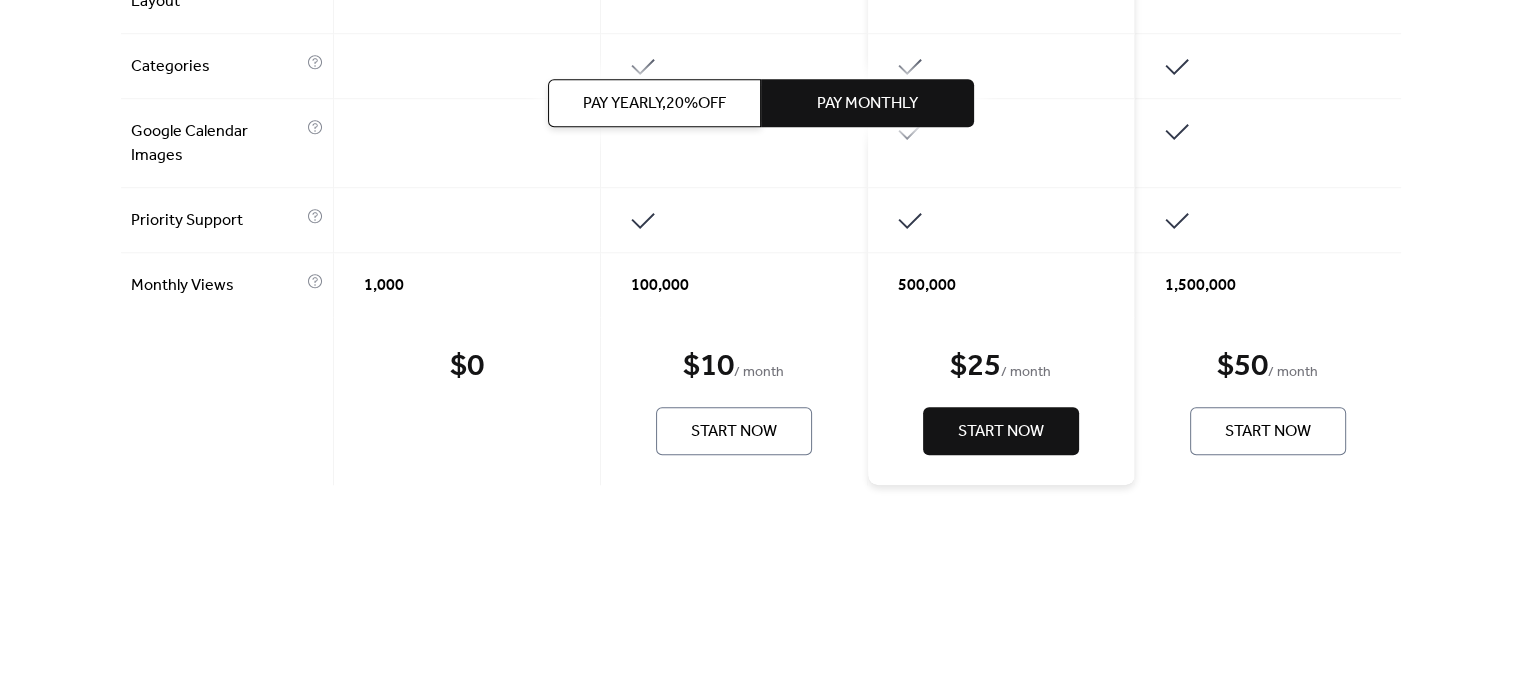 scroll, scrollTop: 1688, scrollLeft: 0, axis: vertical 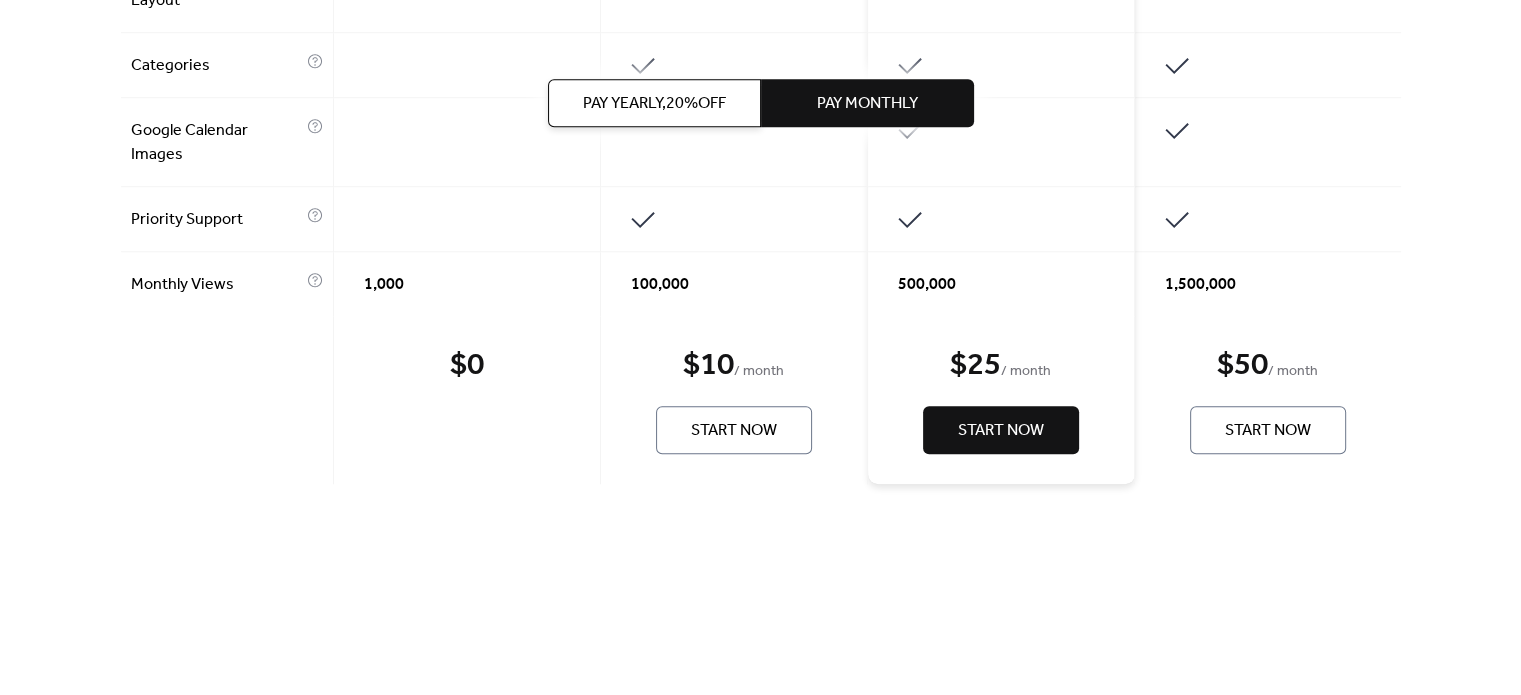 click on "Start Now" at bounding box center (734, 431) 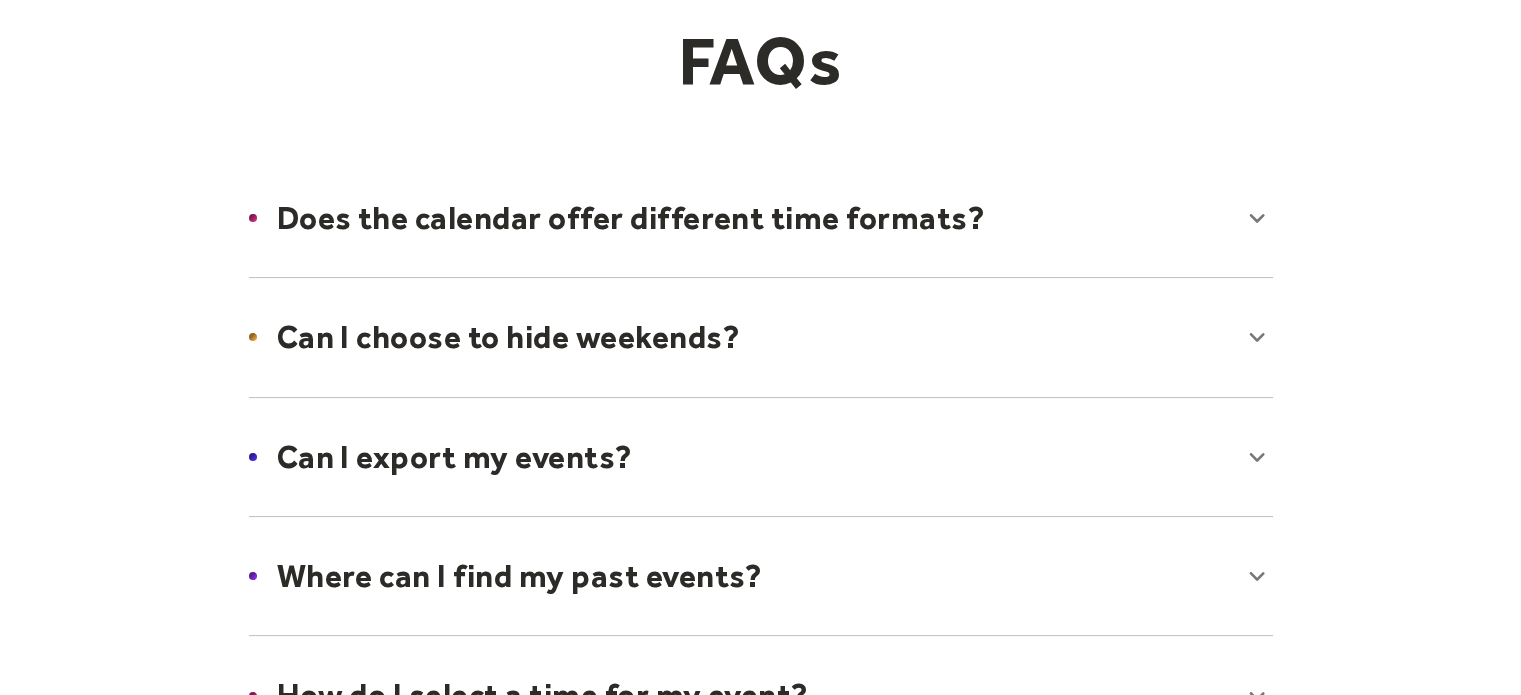 scroll, scrollTop: 191, scrollLeft: 0, axis: vertical 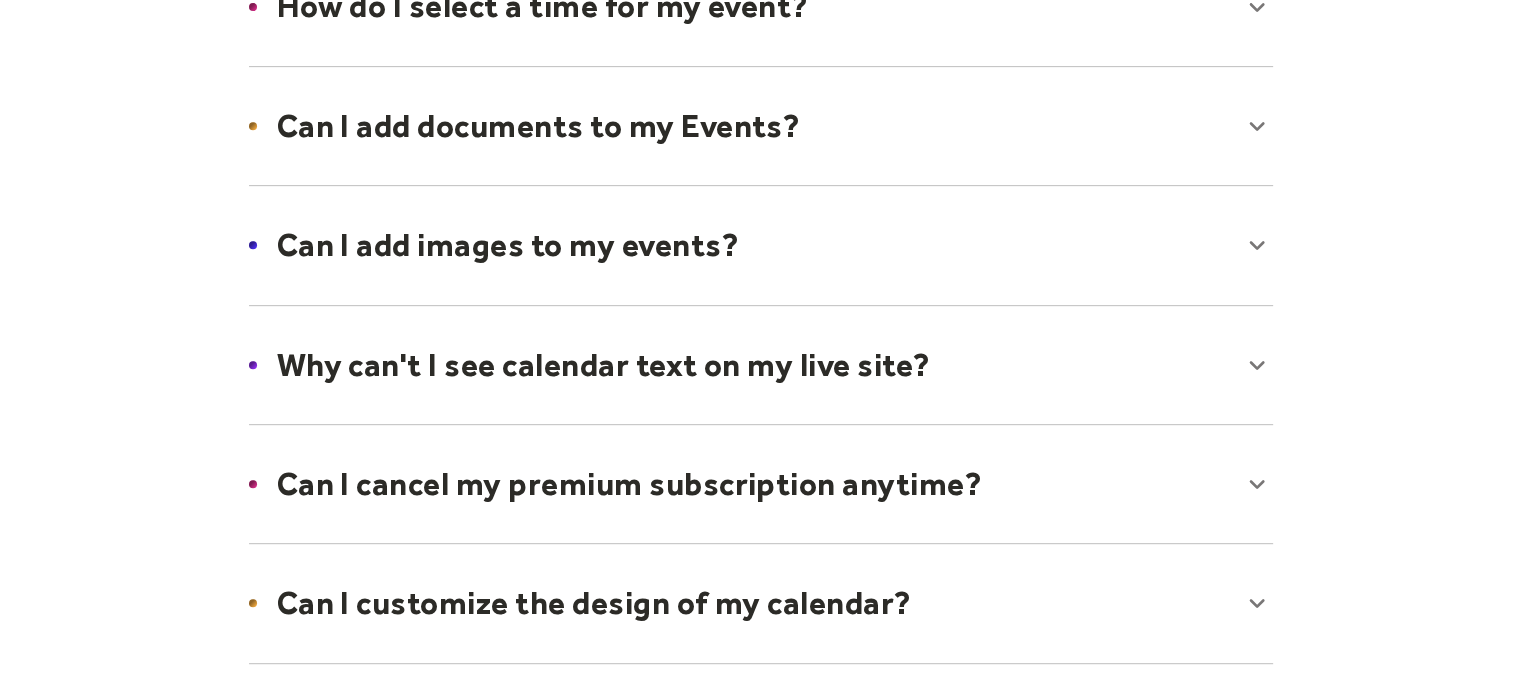 click at bounding box center (761, 365) 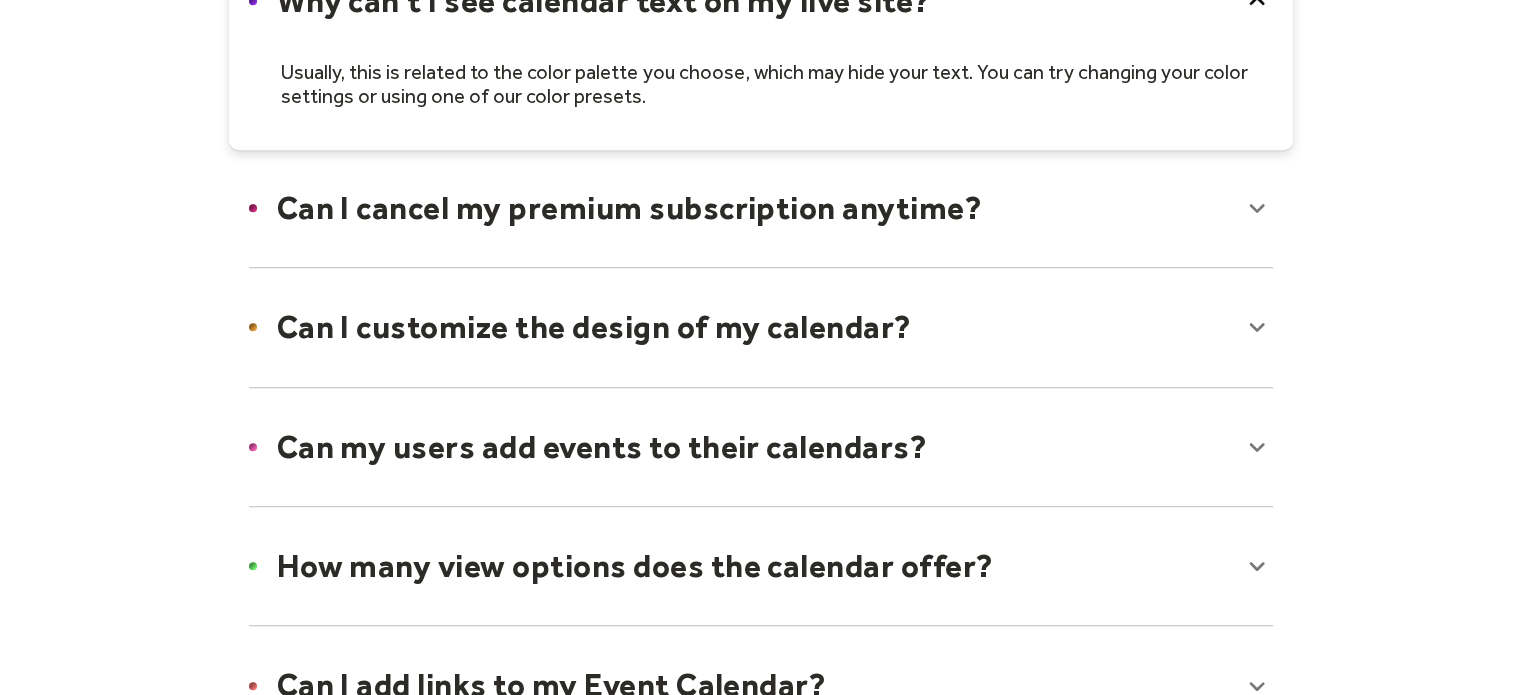 scroll, scrollTop: 1243, scrollLeft: 0, axis: vertical 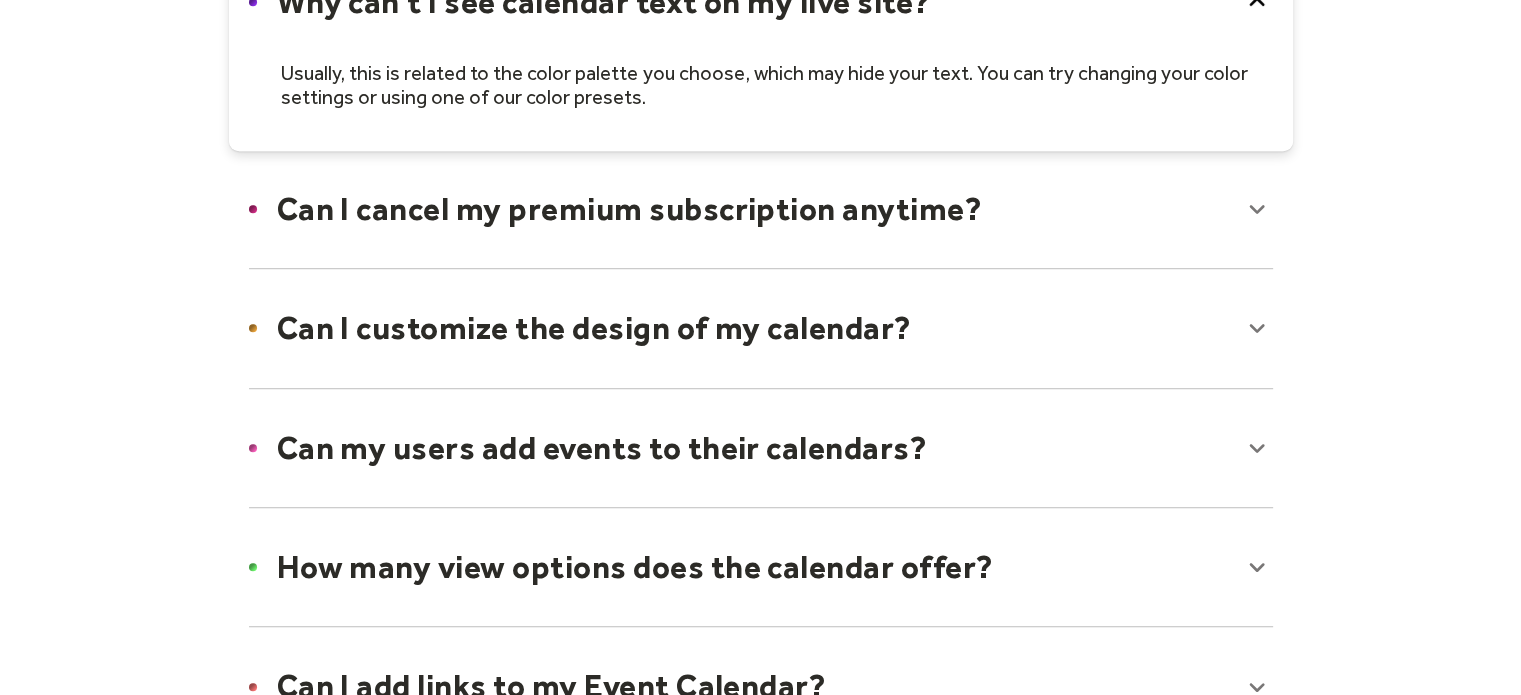 click at bounding box center (761, 448) 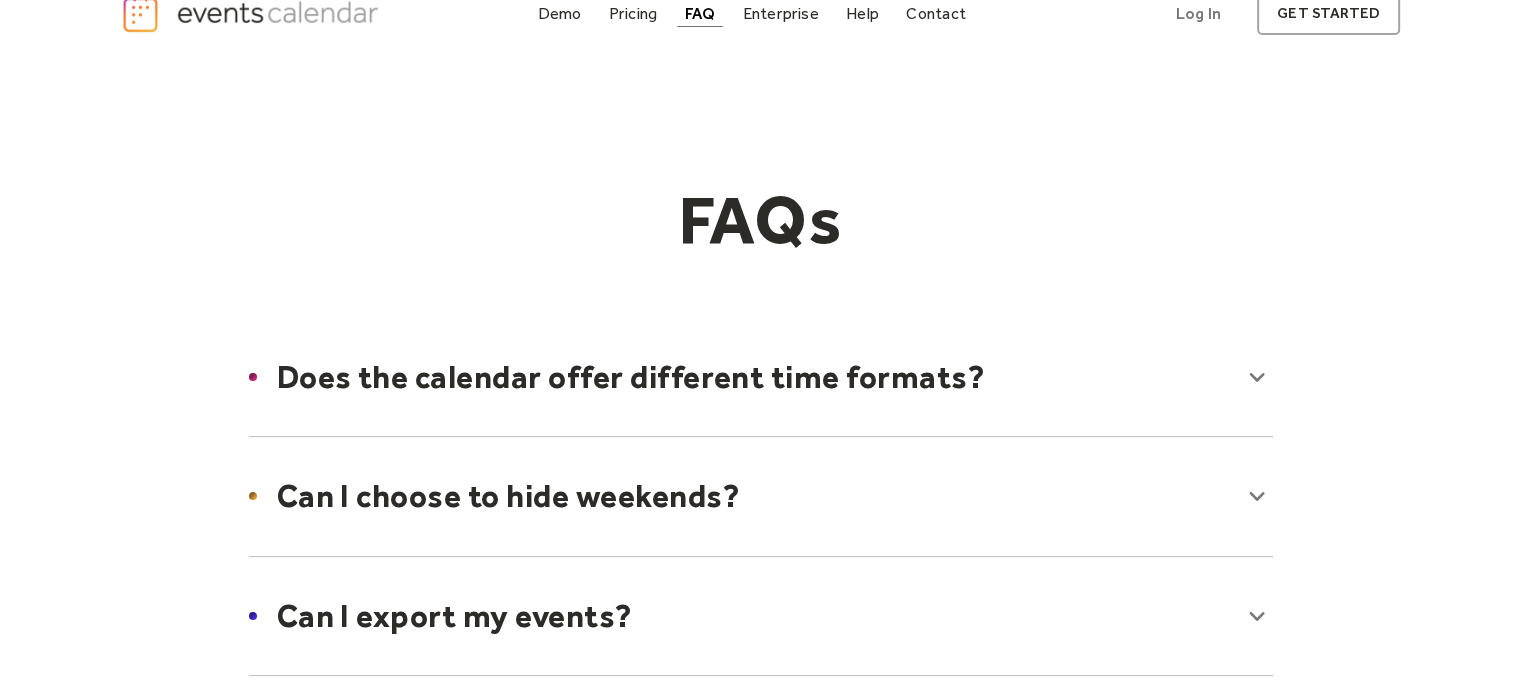 scroll, scrollTop: 0, scrollLeft: 0, axis: both 